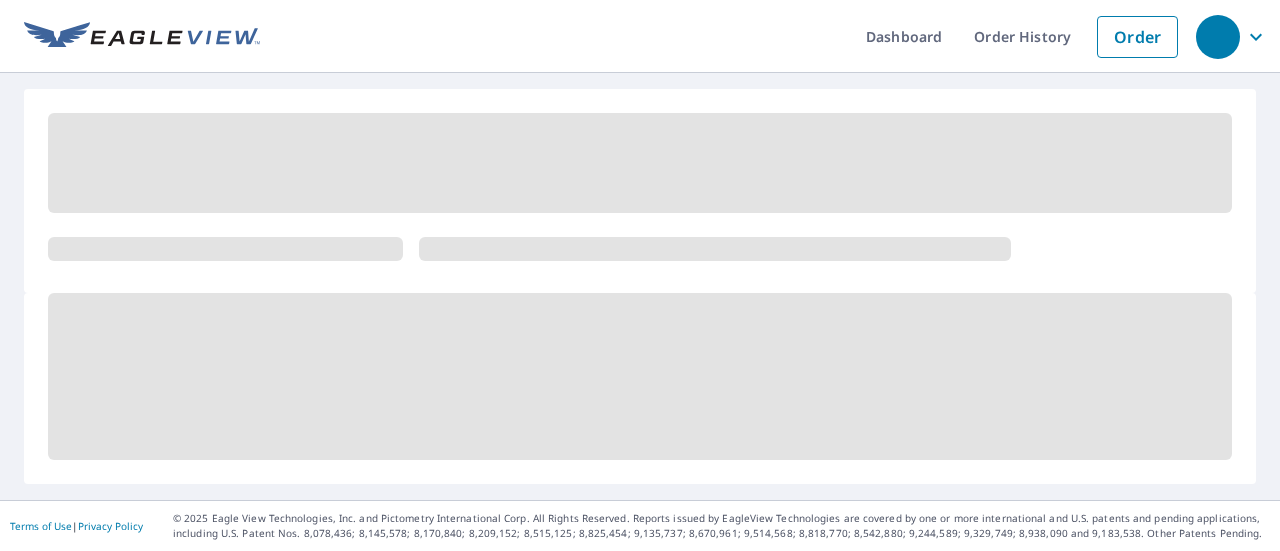 scroll, scrollTop: 0, scrollLeft: 0, axis: both 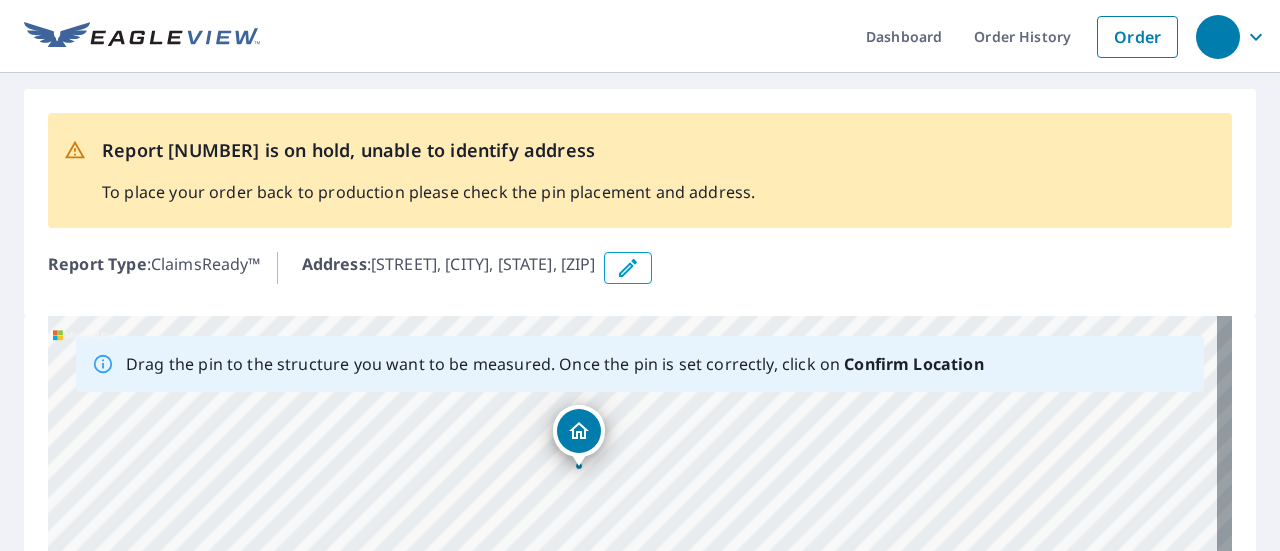 click at bounding box center (628, 268) 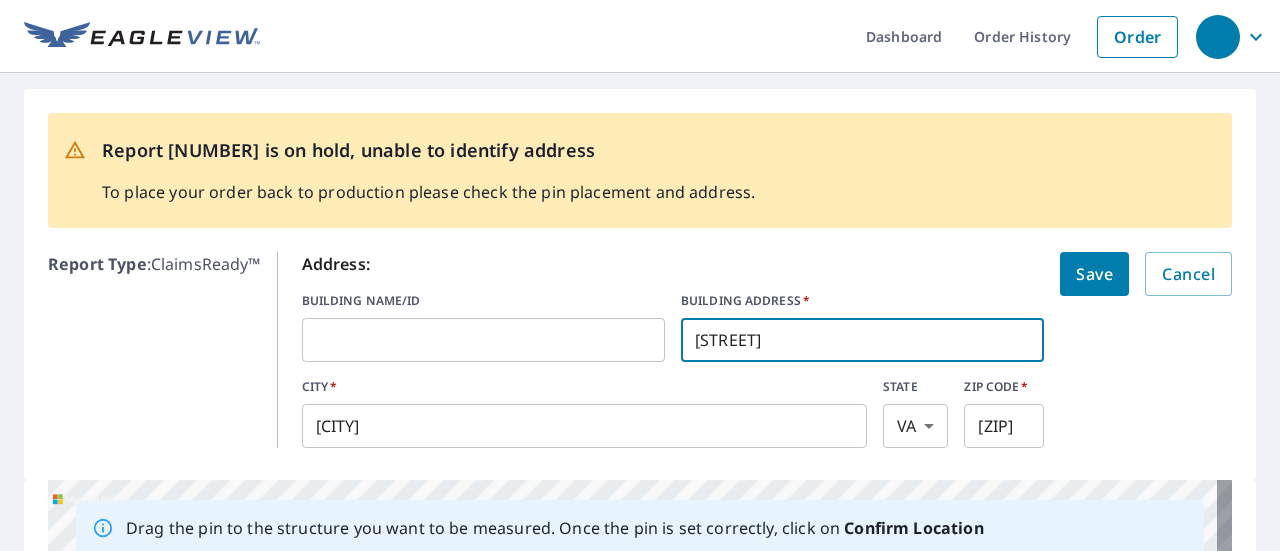 drag, startPoint x: 761, startPoint y: 343, endPoint x: 627, endPoint y: 340, distance: 134.03358 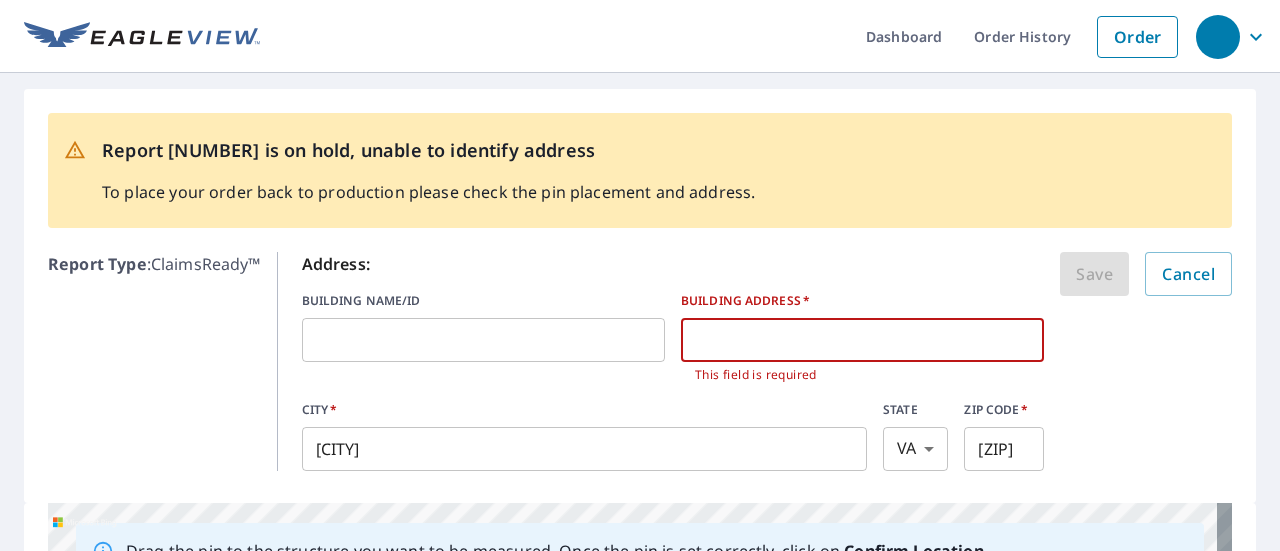 type 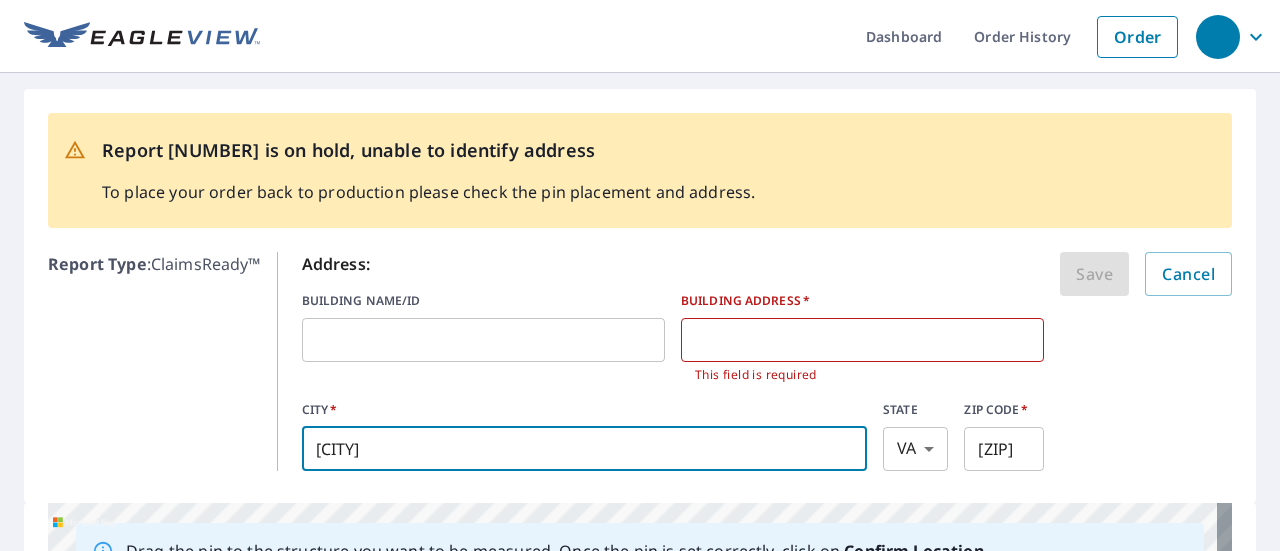 type on "[CITY]" 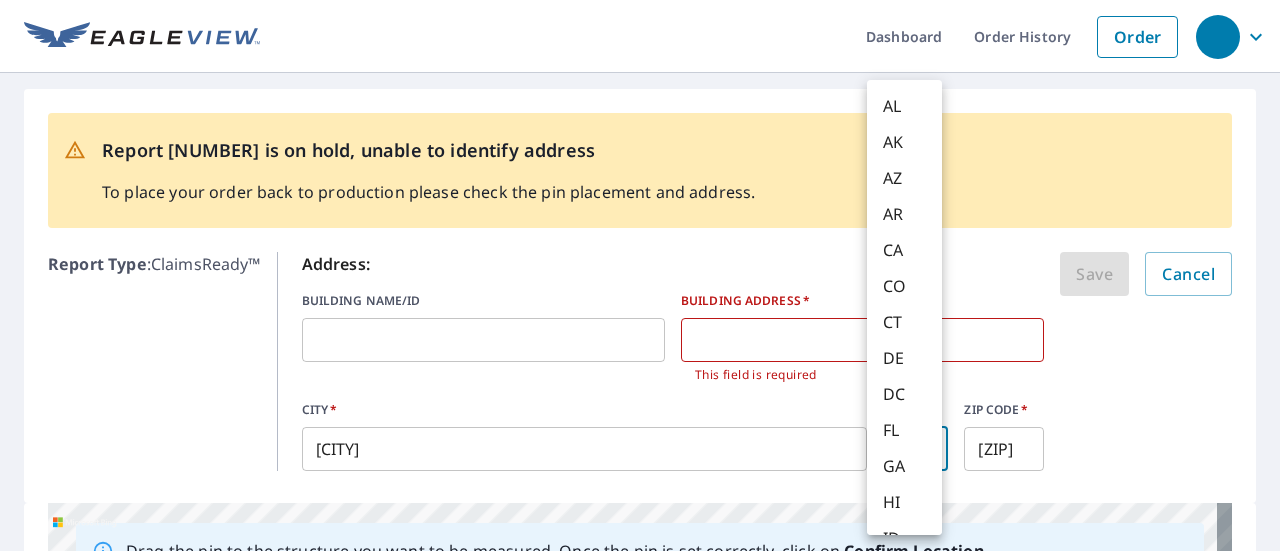 scroll, scrollTop: 1396, scrollLeft: 0, axis: vertical 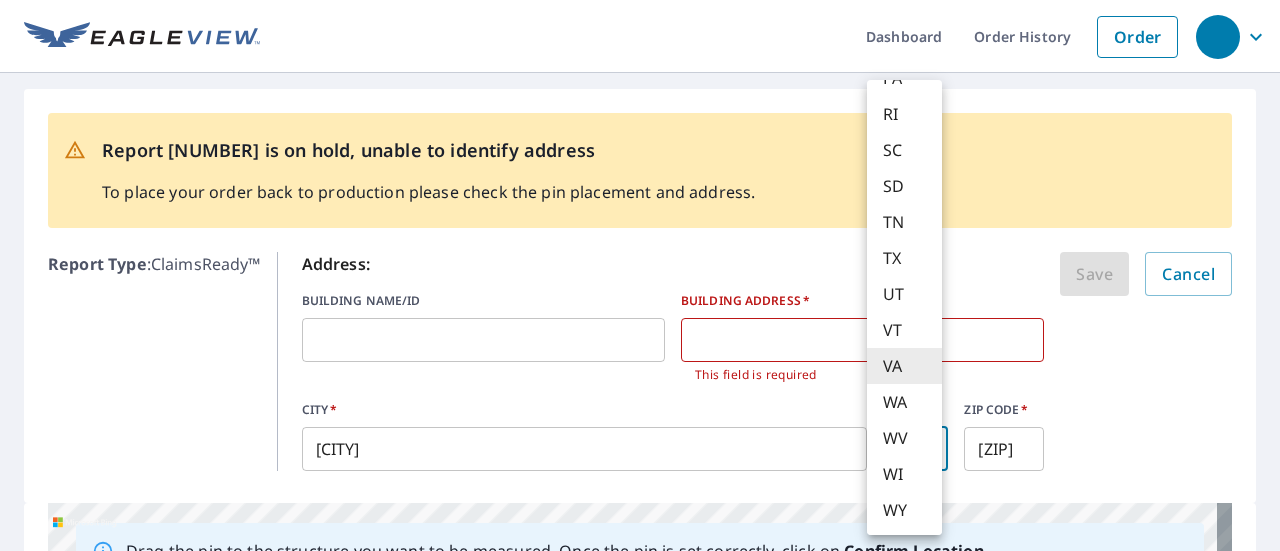 type 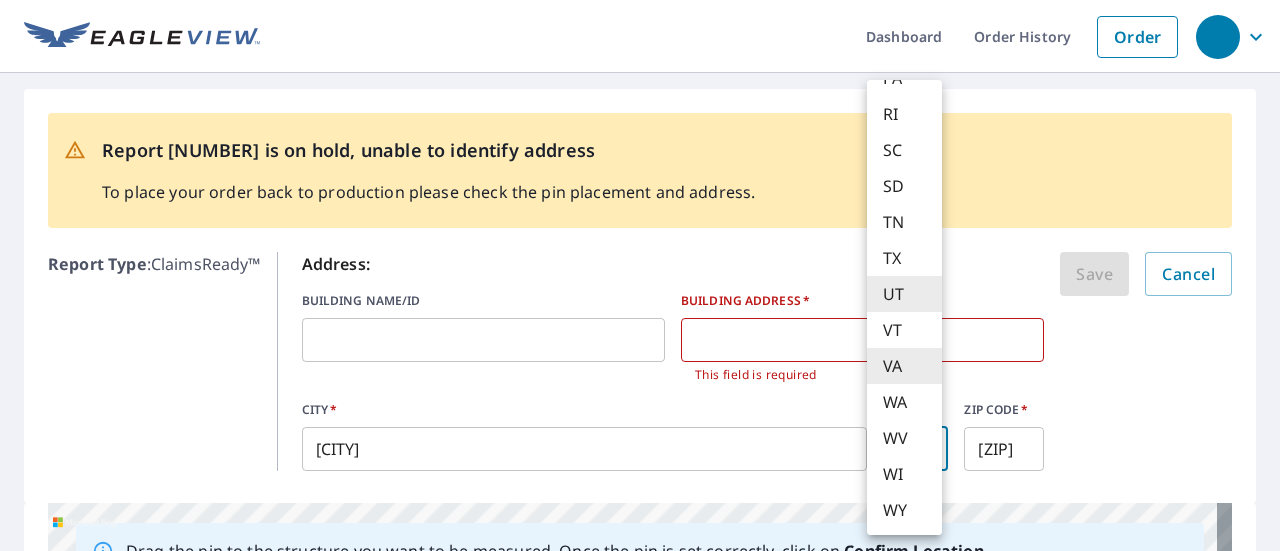 type 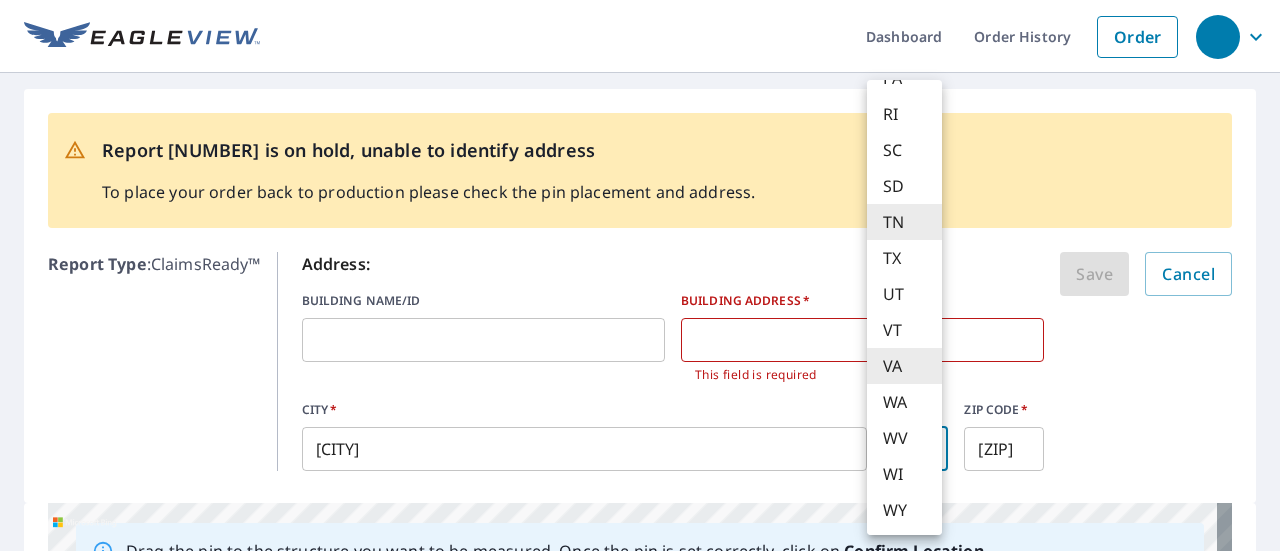type 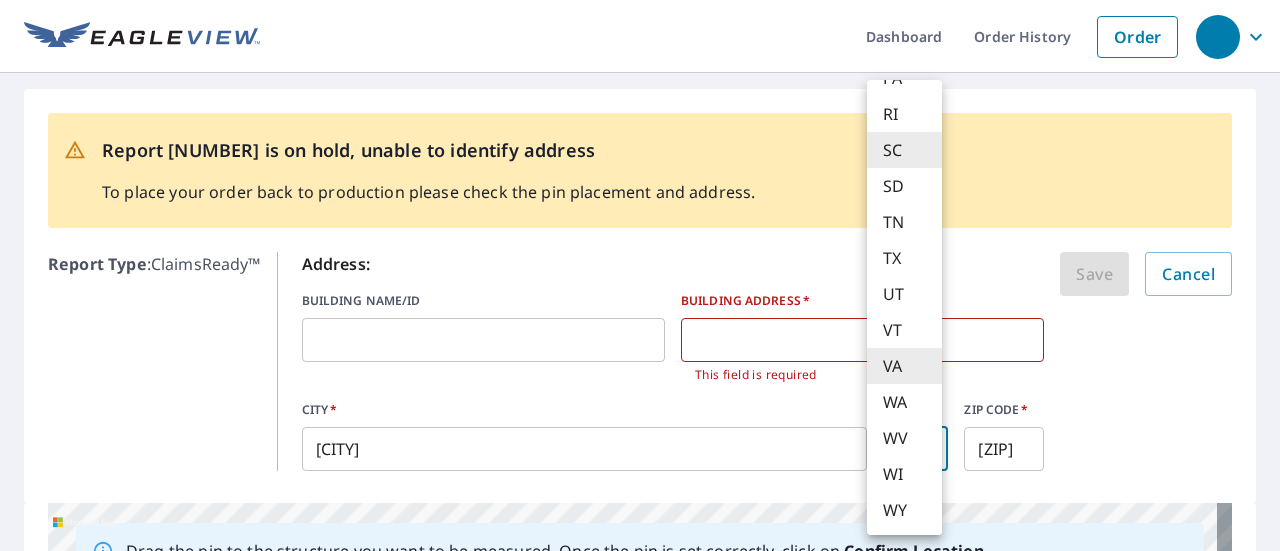 type 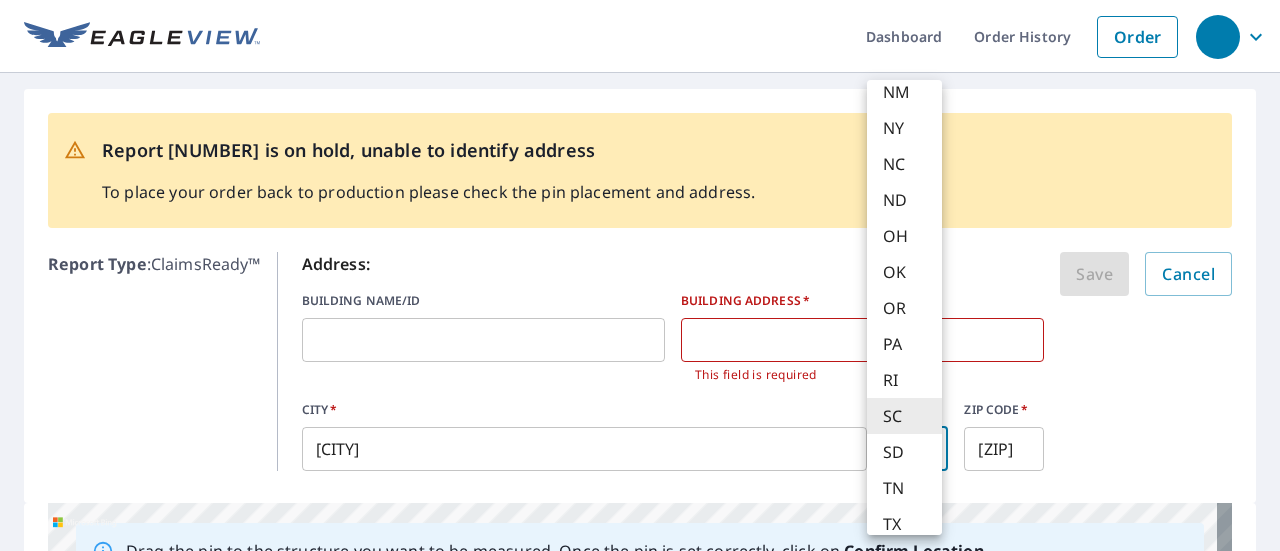 type 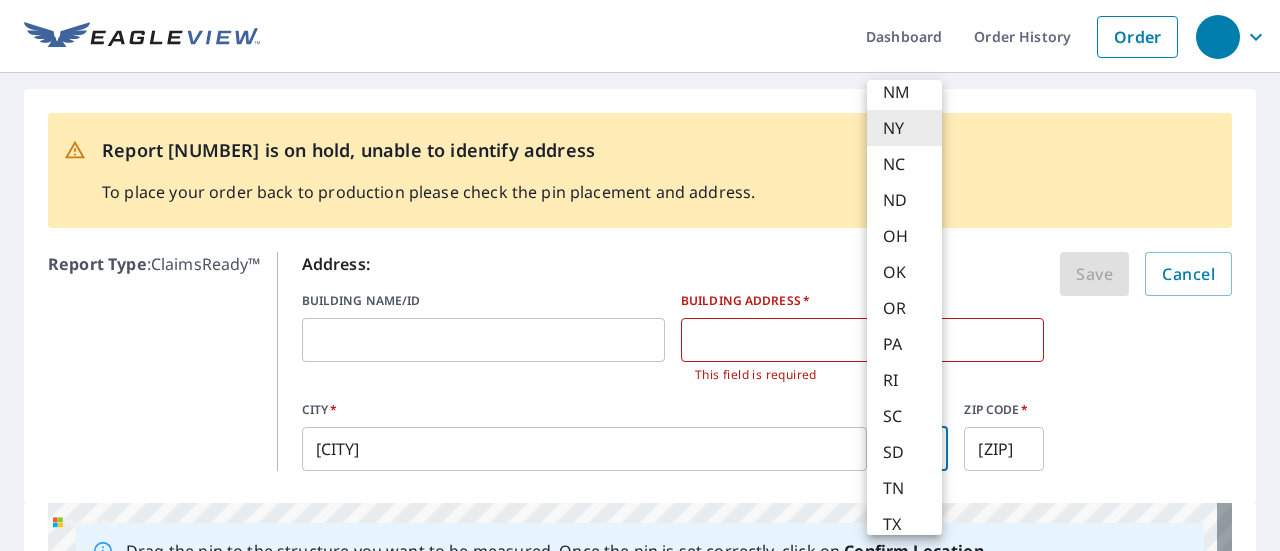 type 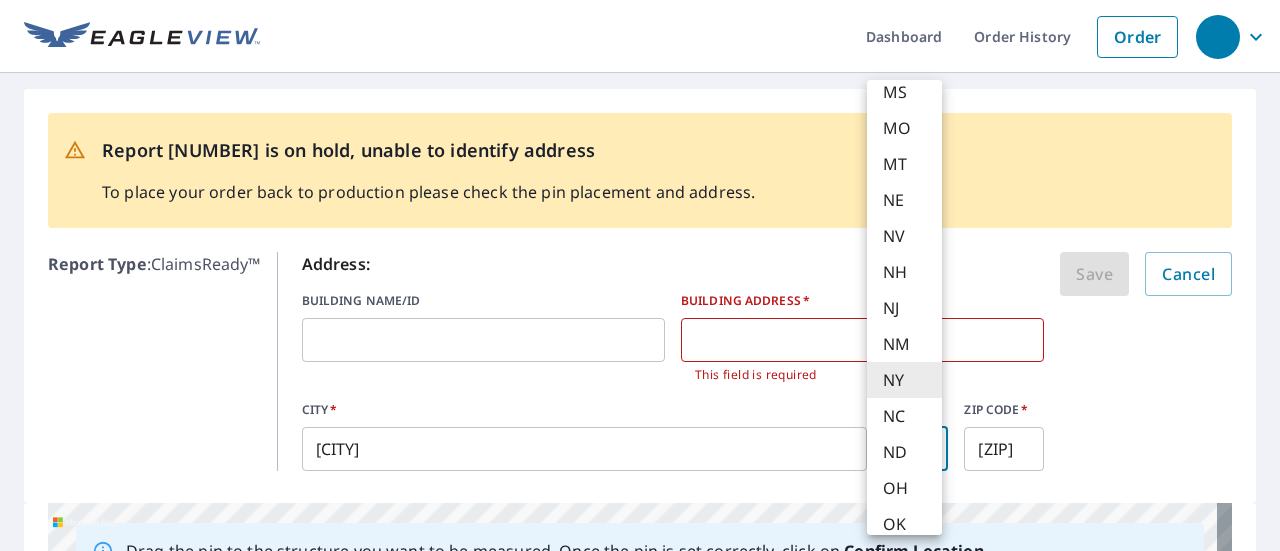 type 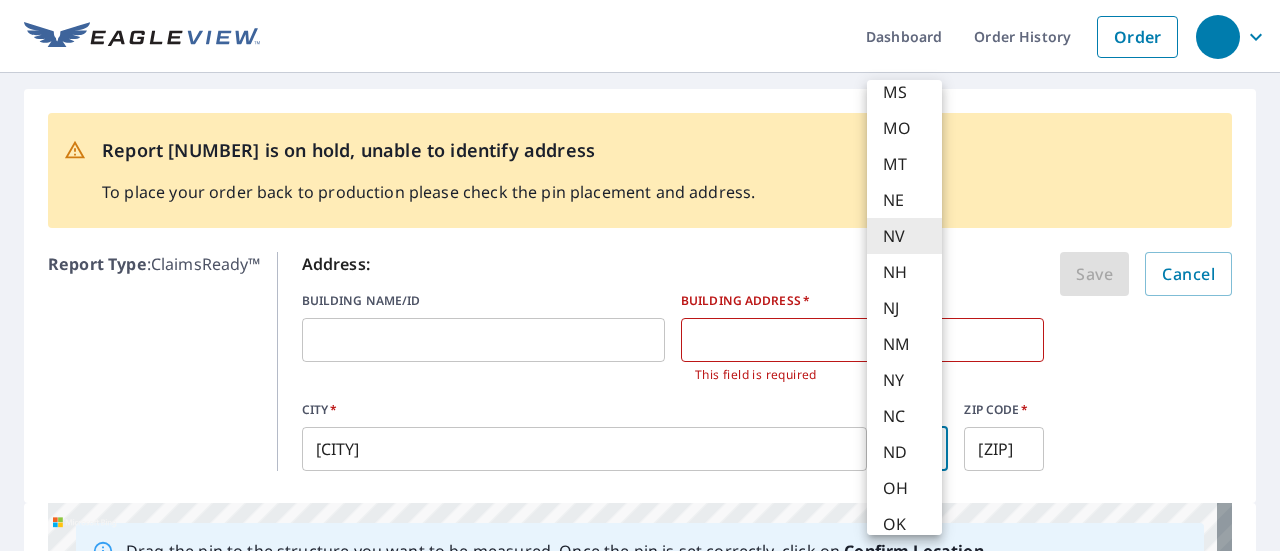 type 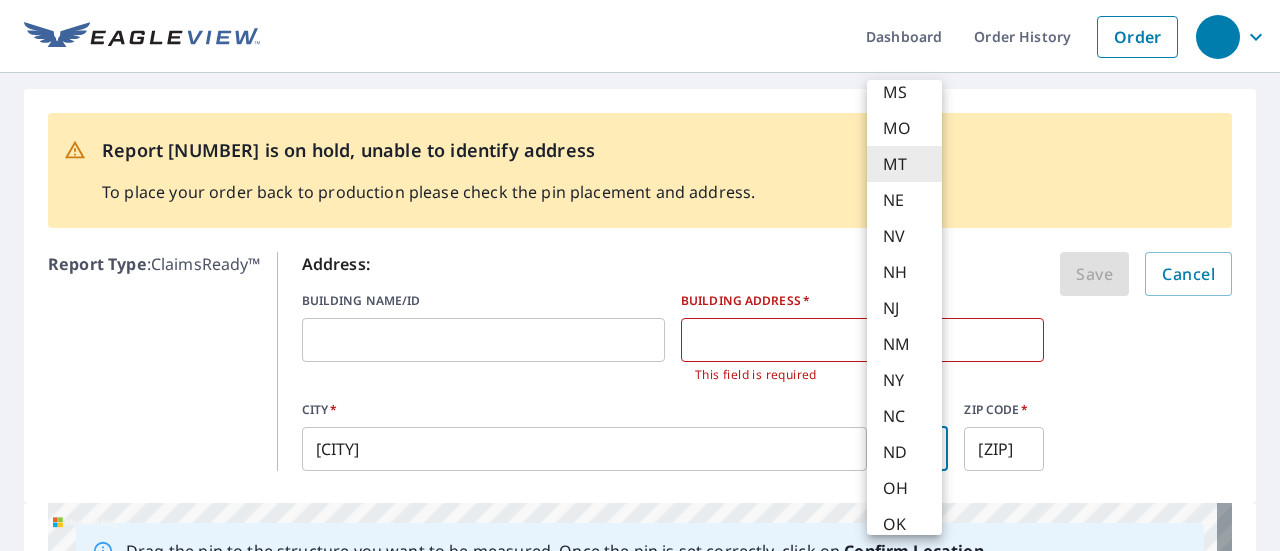 type 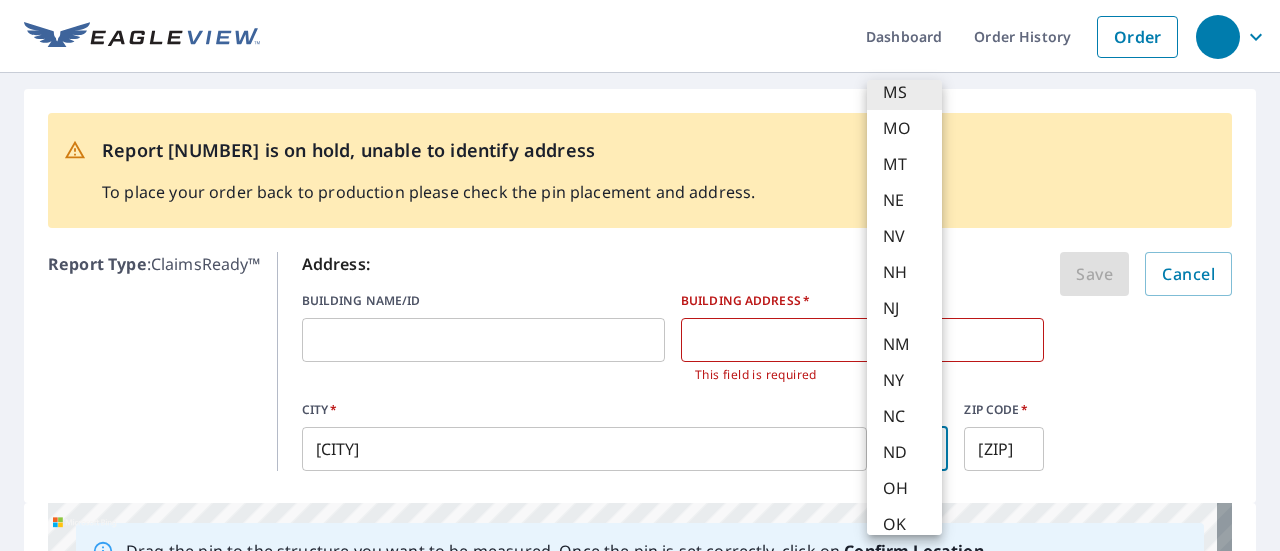 type 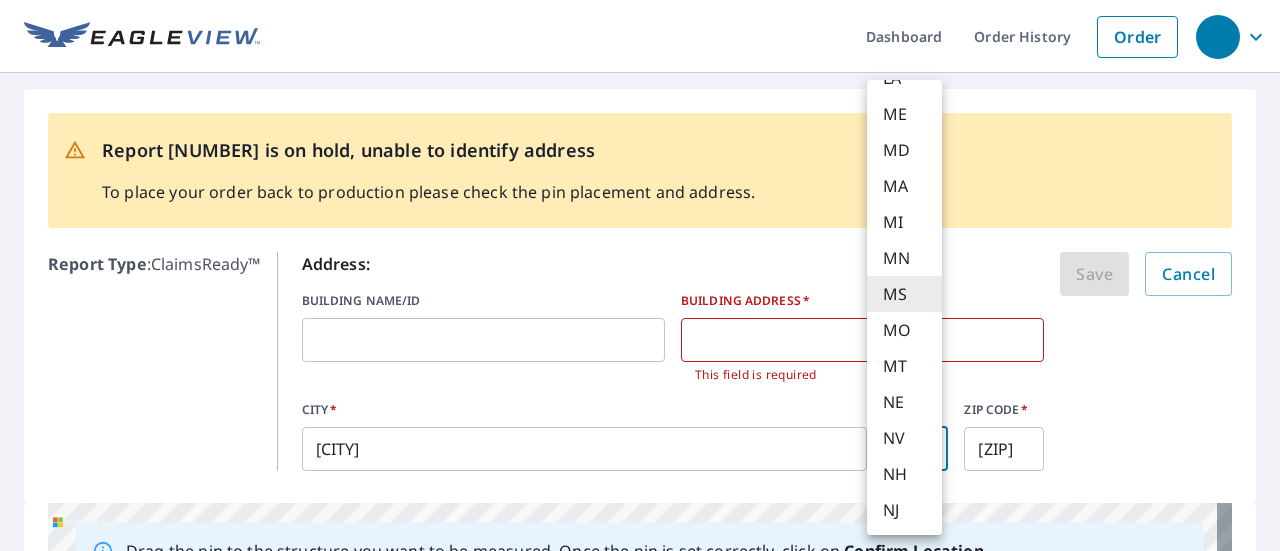 type 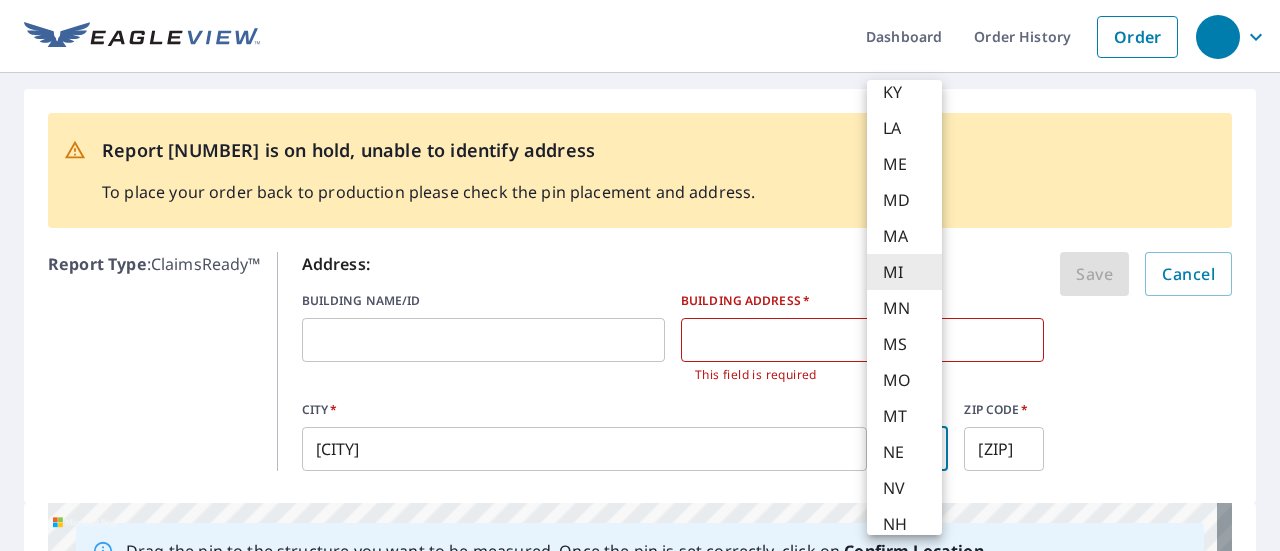 type 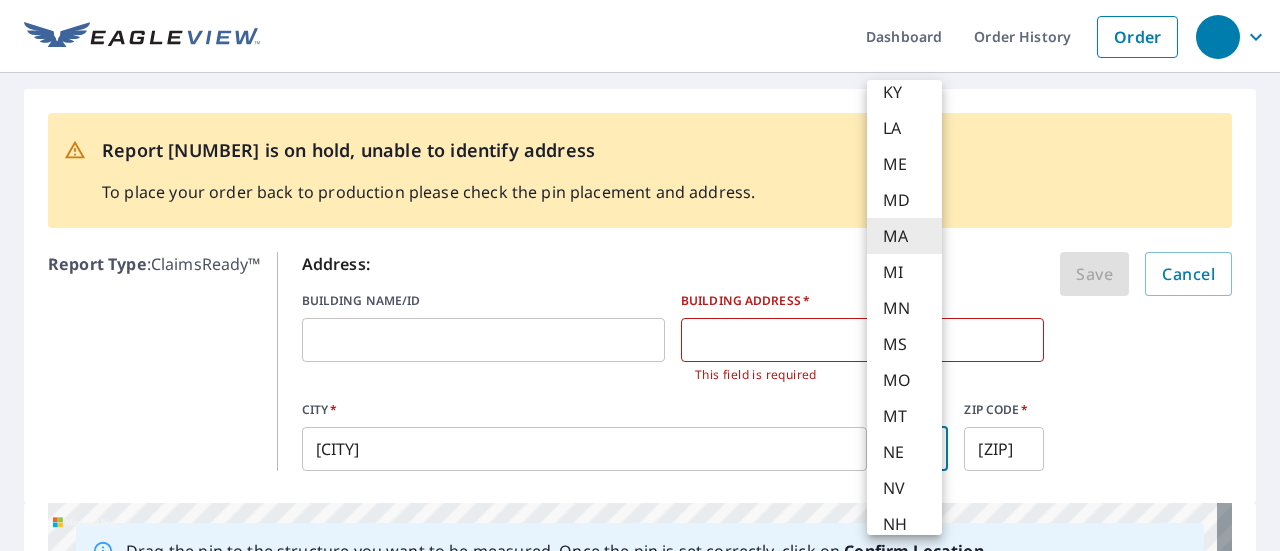type 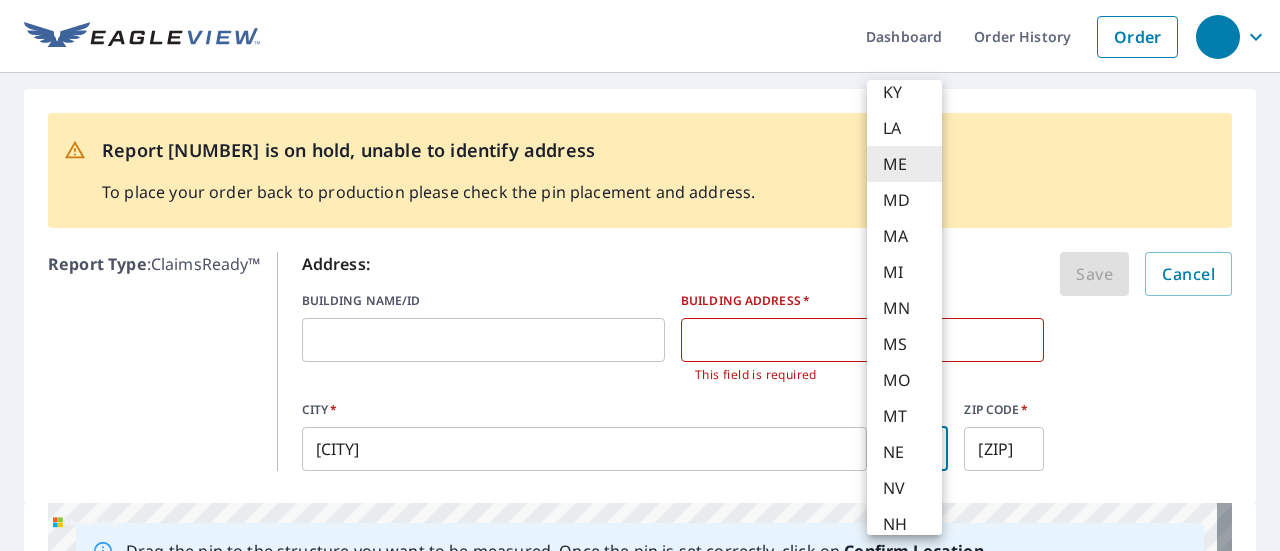 type 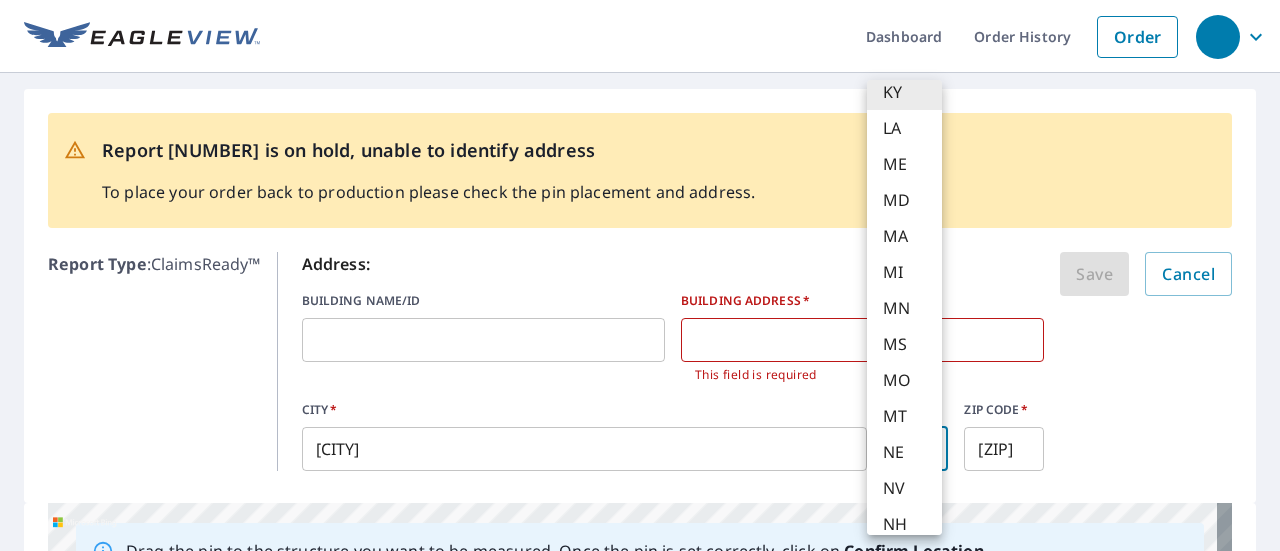 scroll, scrollTop: 374, scrollLeft: 0, axis: vertical 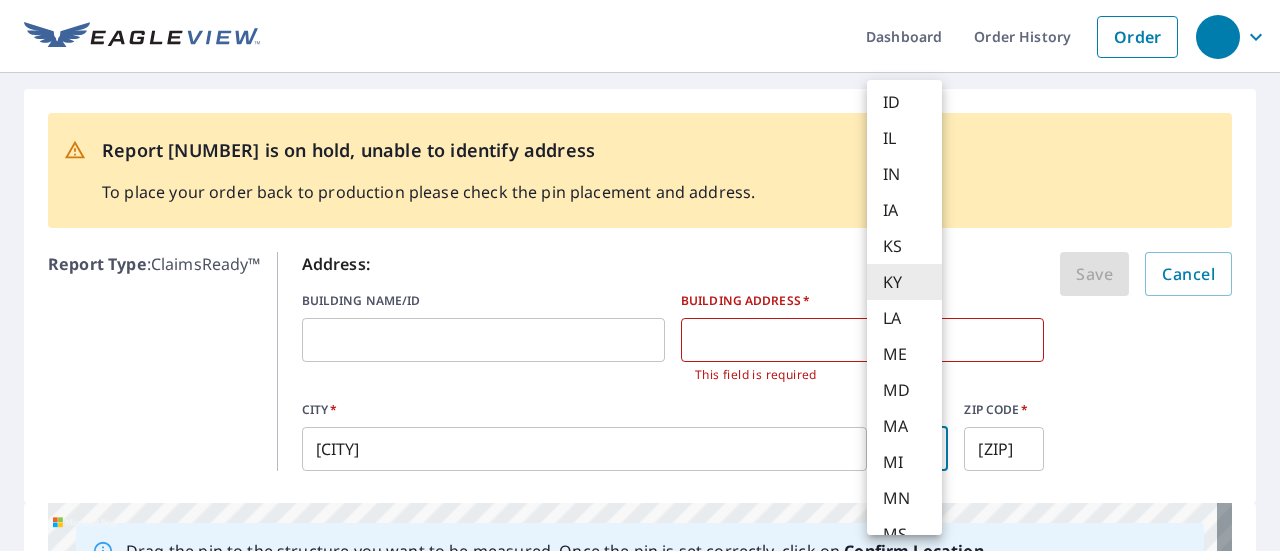 type 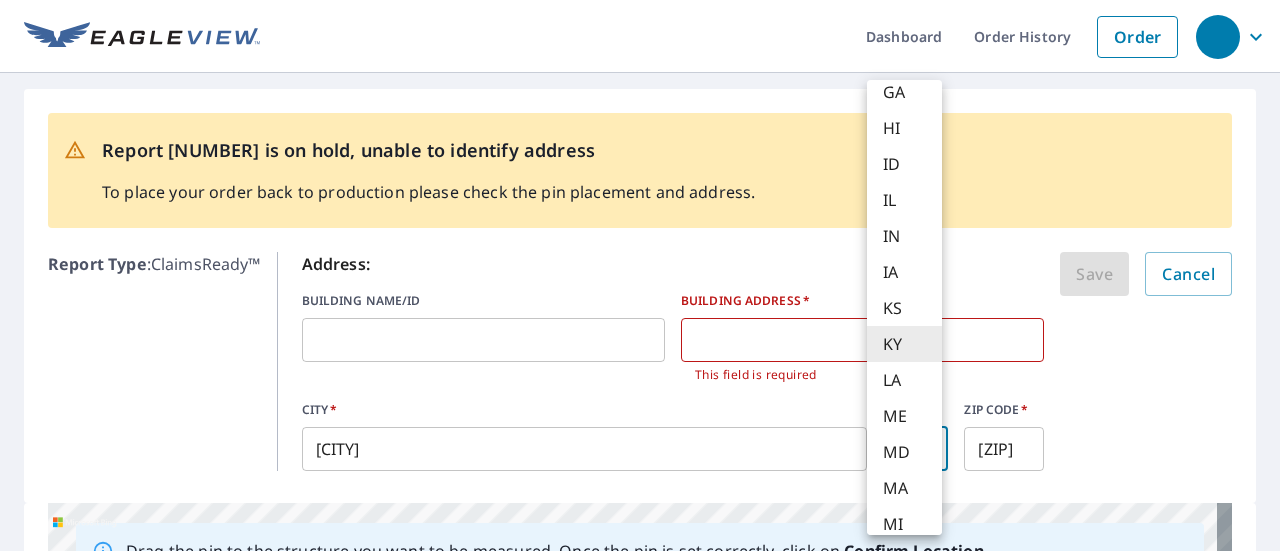type 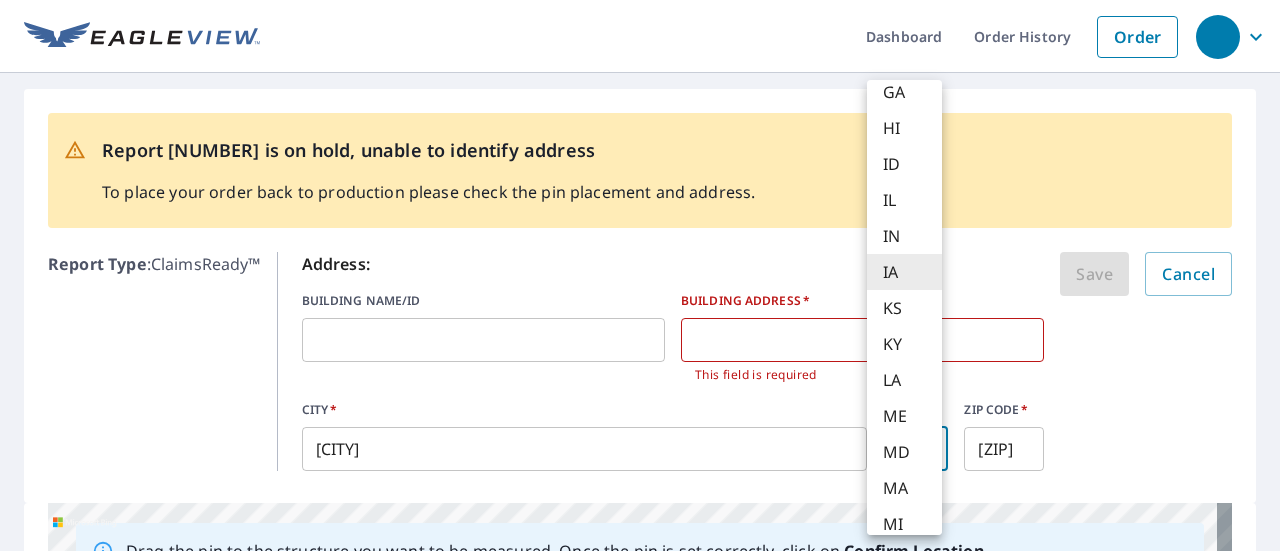 type 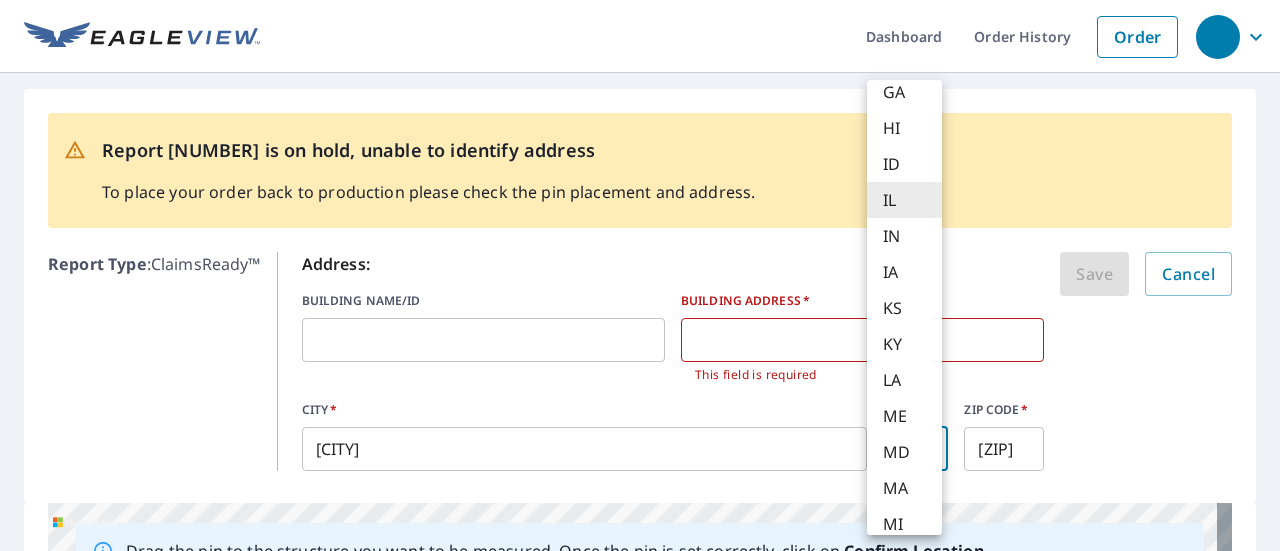 type 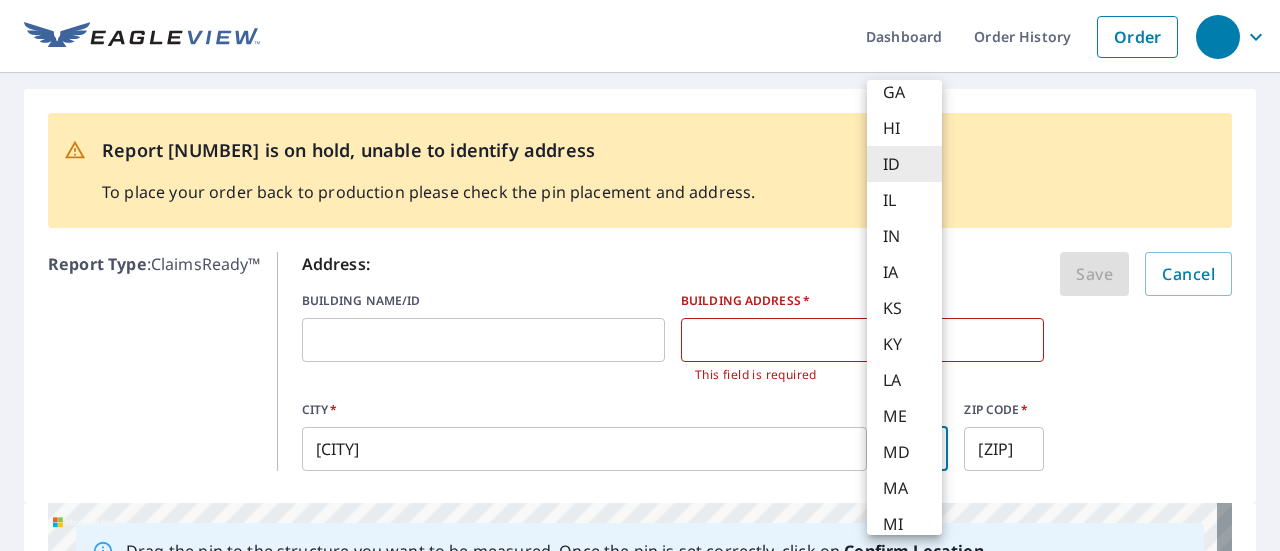 type 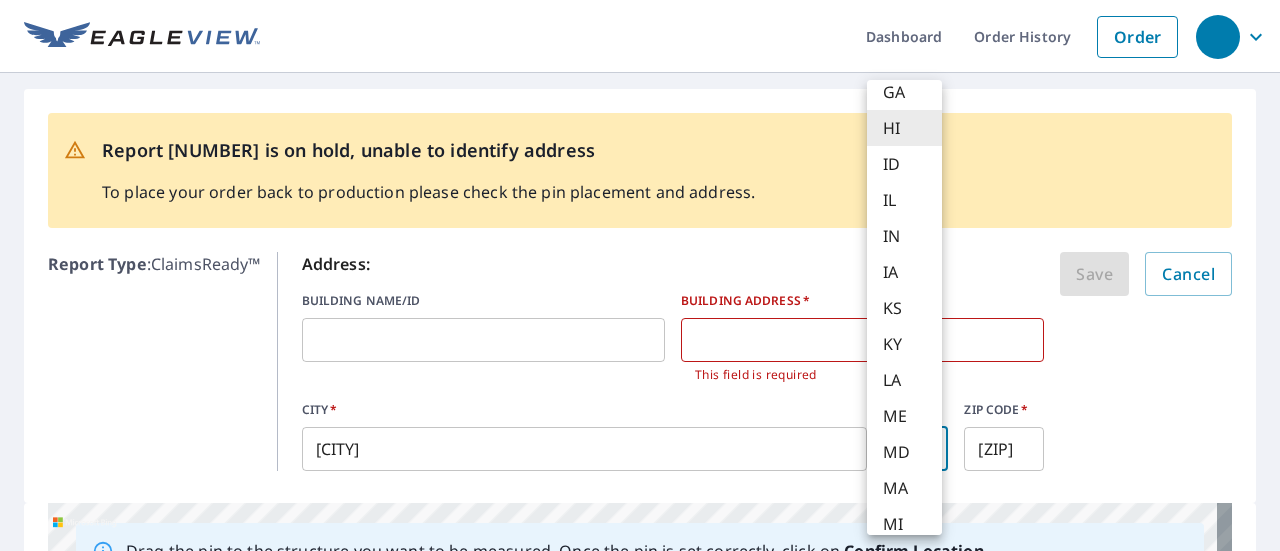 type 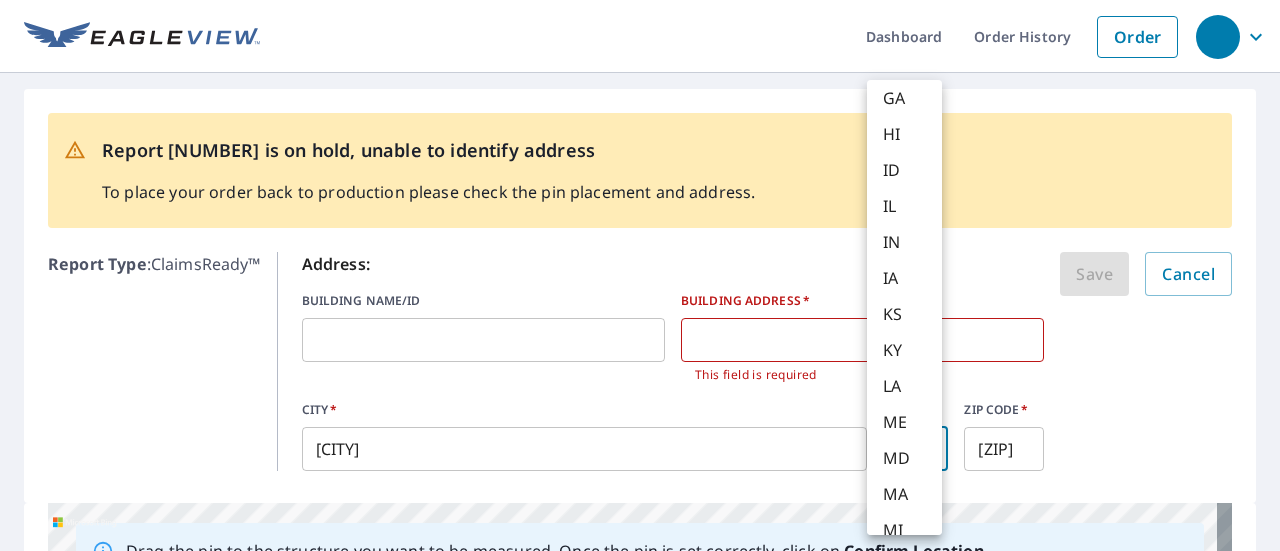 scroll, scrollTop: 122, scrollLeft: 0, axis: vertical 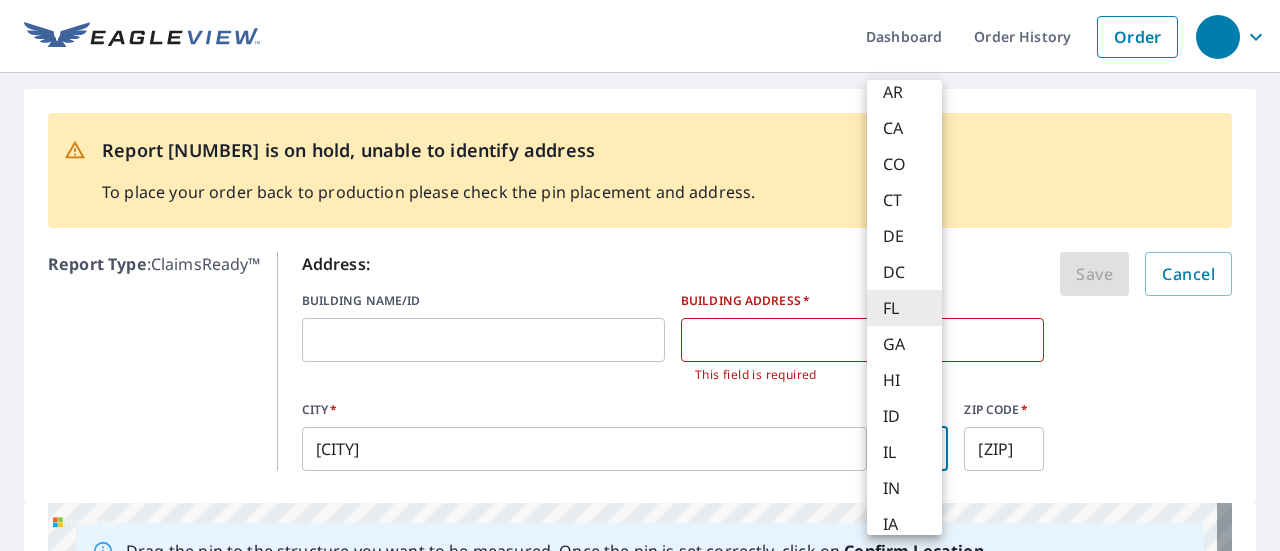 type 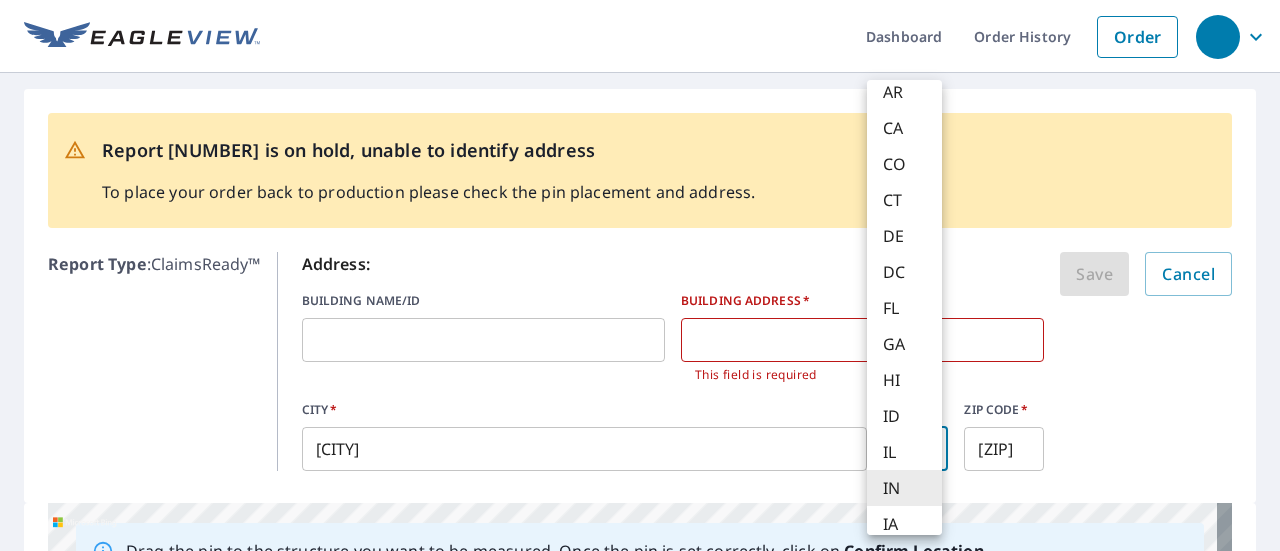 scroll, scrollTop: 128, scrollLeft: 0, axis: vertical 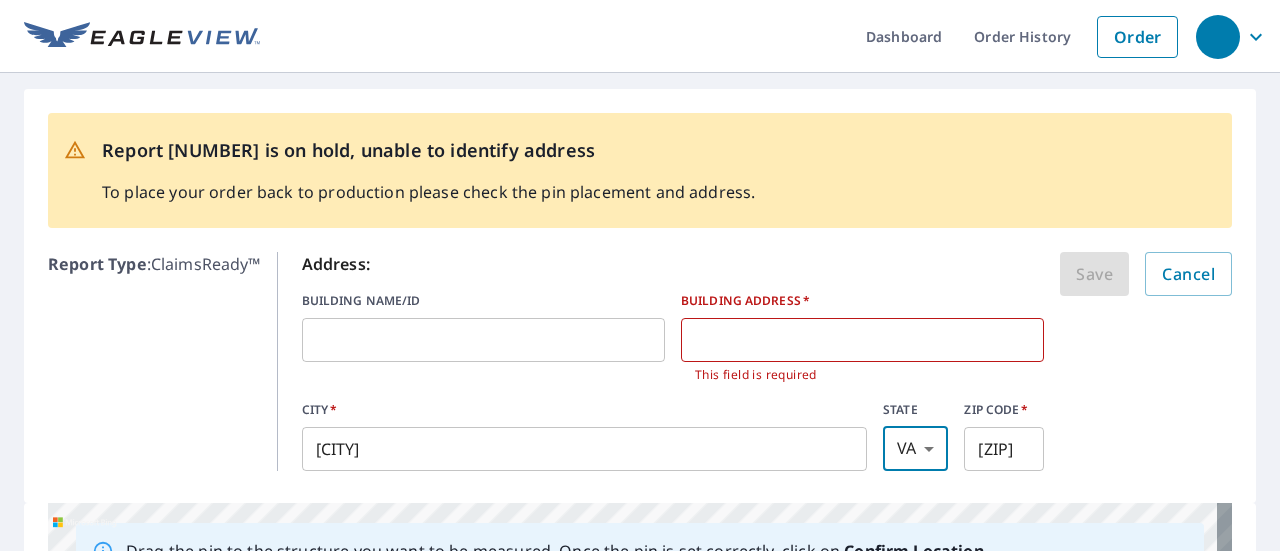 click on "Order Report [NUMBER] is on hold, unable to identify address To place your order back to production please check the pin placement and address. Report Type : ClaimsReady™ Address: BUILDING NAME/ID BUILDING ADDRESS * This field is required CITY * [CITY] STATE [STATE] [STATE] ZIP CODE * [ZIP] Save Cancel Drag the pin to the structure you want to be measured. Once the pin is set correctly, click on Confirm Location [STREET] [CITY], [STATE] [ZIP] Aerial Road A standard road map Aerial A detailed look from above Labels Labels 100 feet 25 m © 2025 TomTom, © Vexcel Imaging, © 2025 Microsoft Corporation, © OpenStreetMap Terms Confirm Location Terms of Use | Privacy Policy © 2025 Eagle View Technologies, Inc. and Pictometry International Corp. All Rights Reserved. Reports issued by EagleView Technologies are covered by one or more international and U.S. patents and pending applications, including U.S. Patent Nos. 8,078,436; 8,145,578; 8,170,840; 8,209,152;" at bounding box center (640, 275) 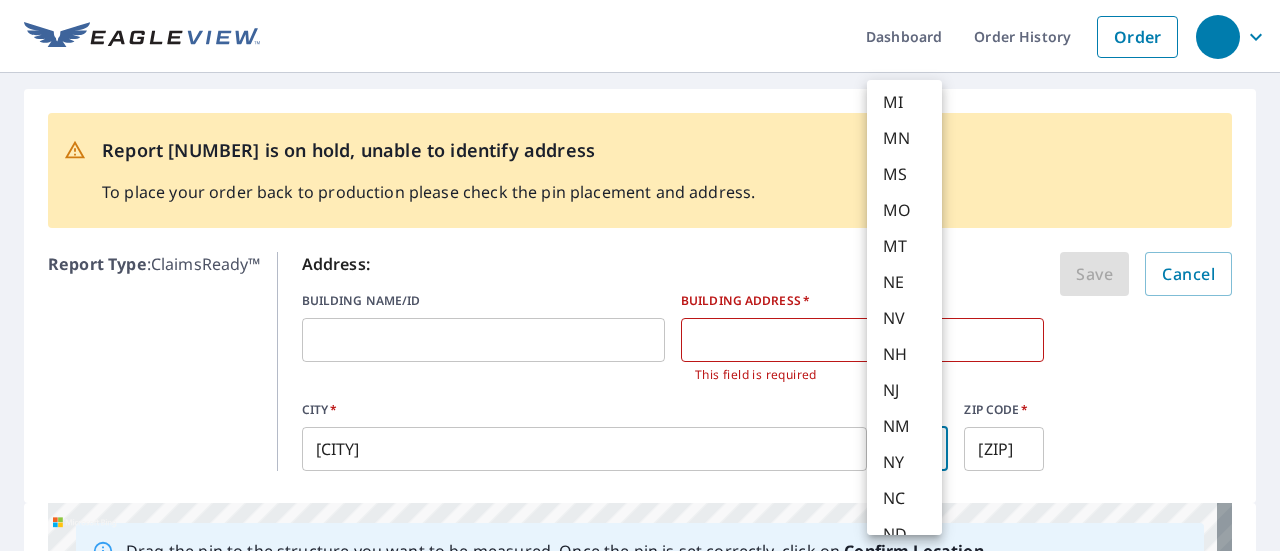 scroll, scrollTop: 396, scrollLeft: 0, axis: vertical 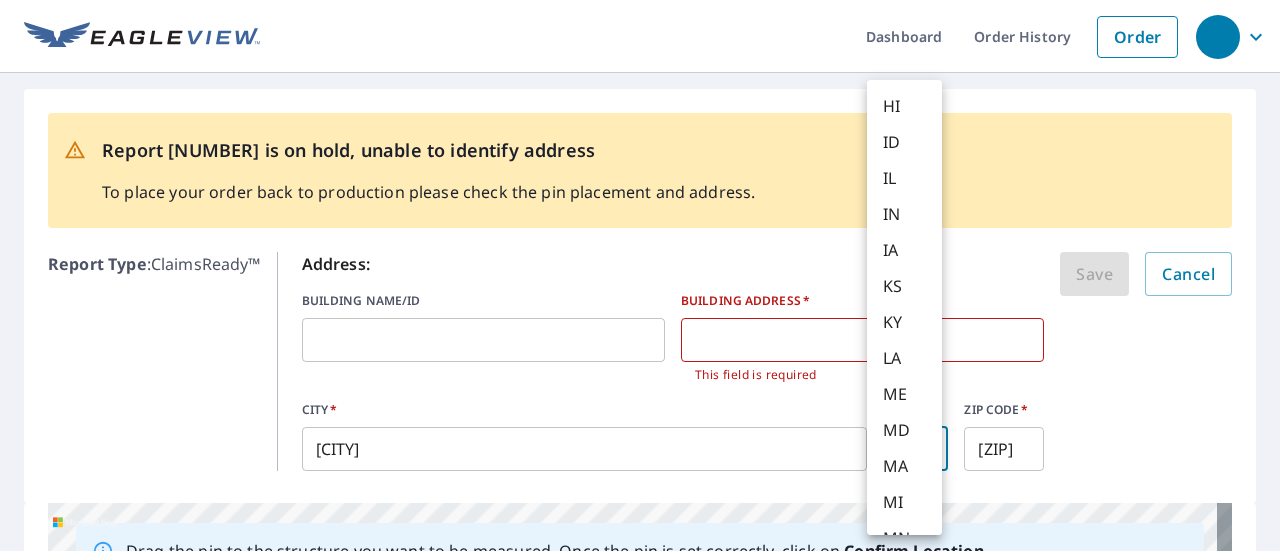 click on "IA" at bounding box center (904, 250) 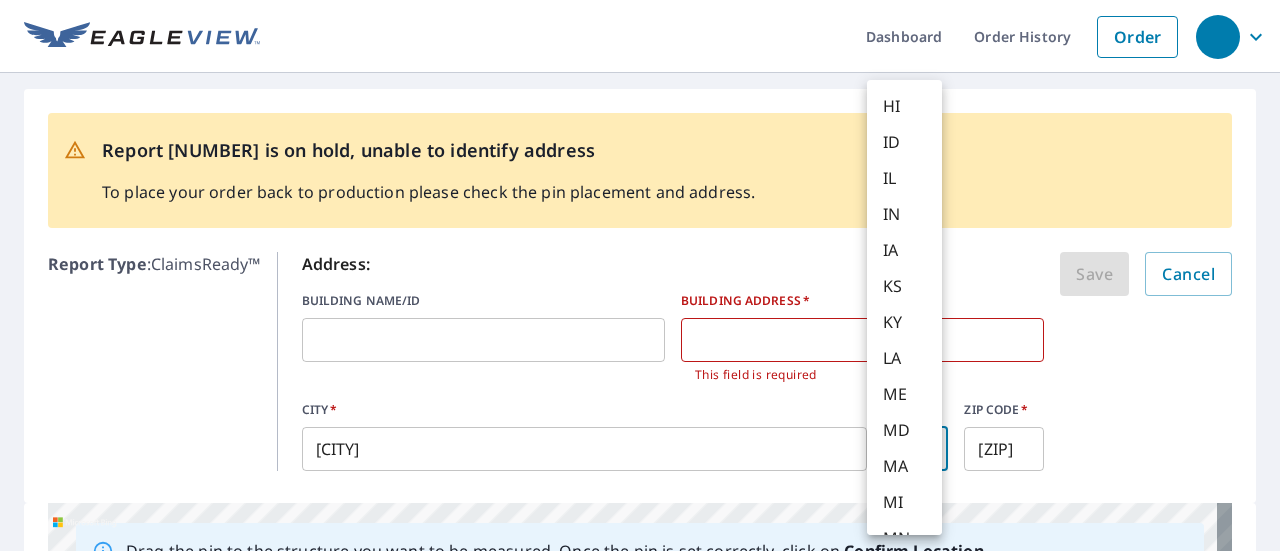 type on "IA" 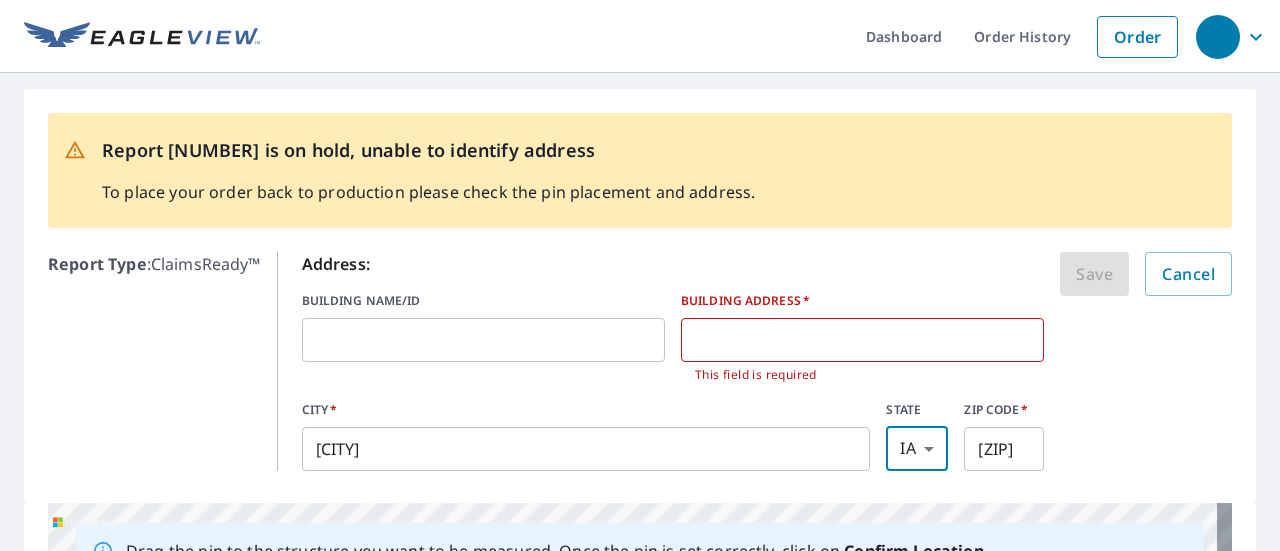 click on "[ZIP]" at bounding box center [1004, 449] 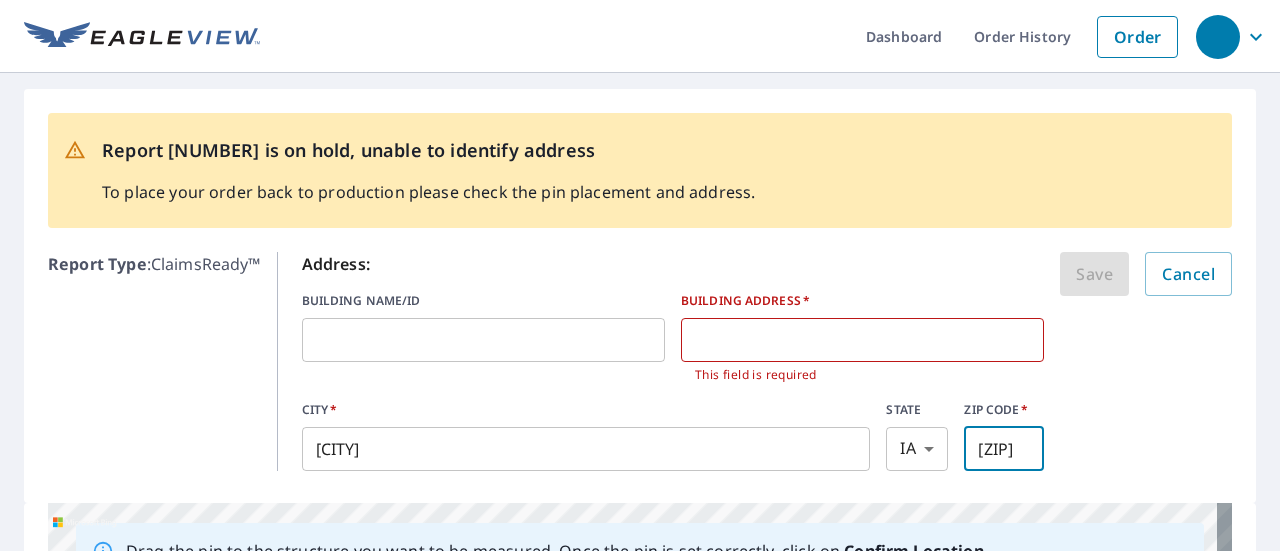 click on "CITY * [CITY] STATE [STATE] [STATE] ZIP CODE * [ZIP]" at bounding box center (673, 436) 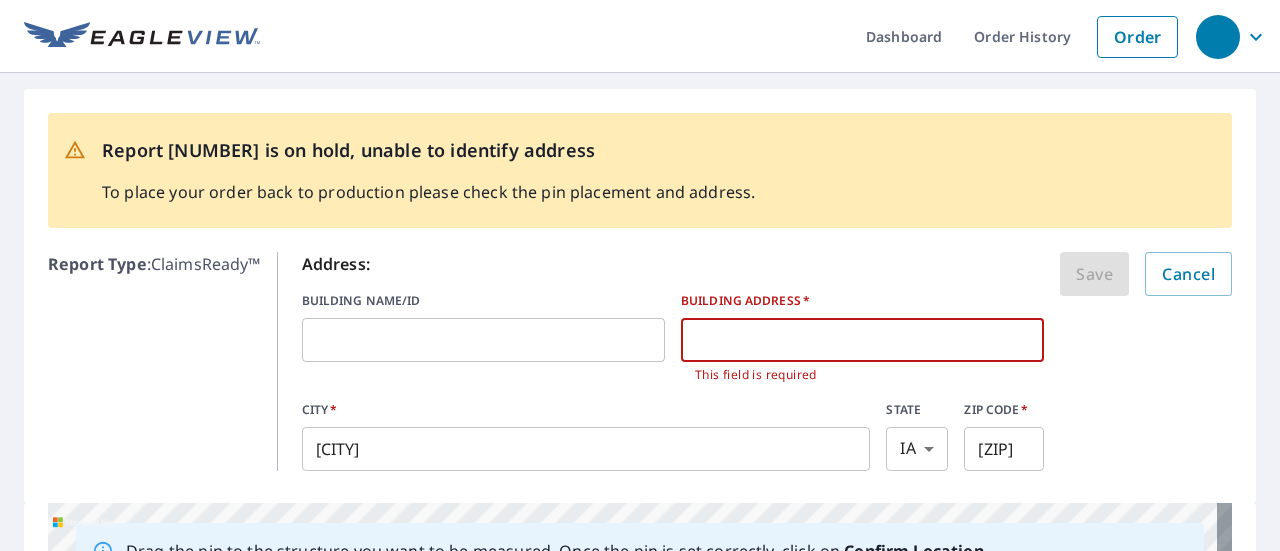 click at bounding box center [862, 340] 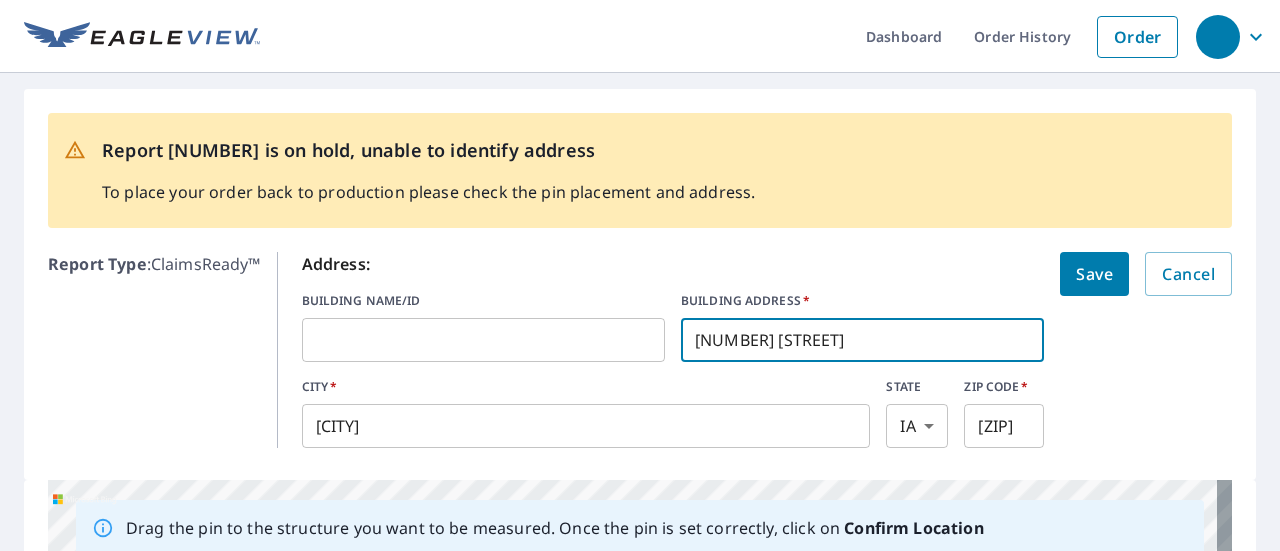 type on "[NUMBER] [STREET]" 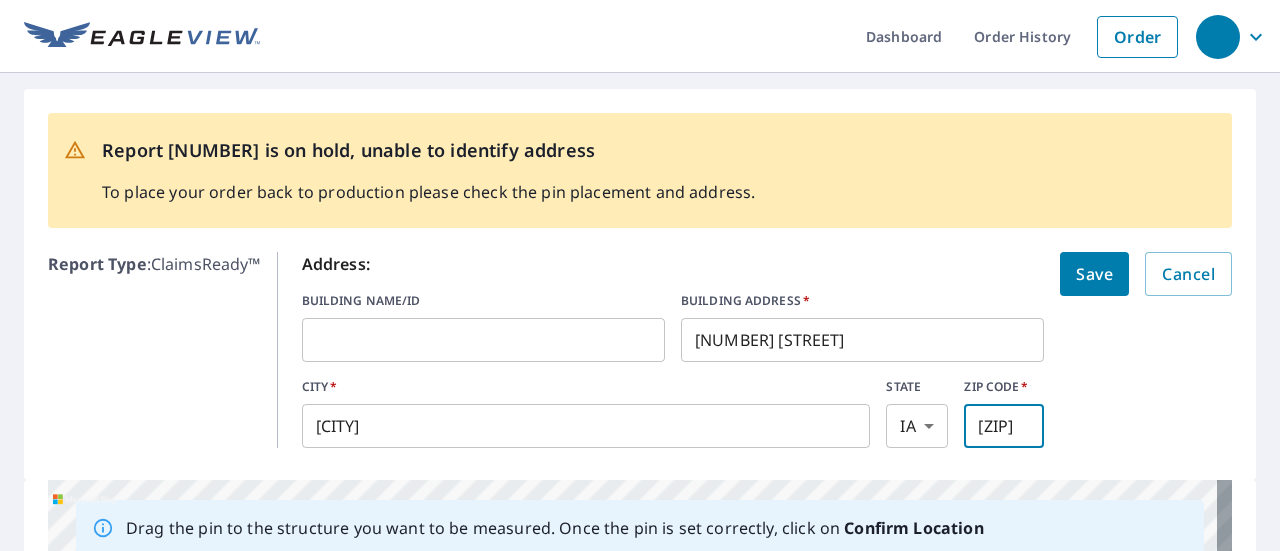 drag, startPoint x: 1014, startPoint y: 428, endPoint x: 892, endPoint y: 423, distance: 122.10242 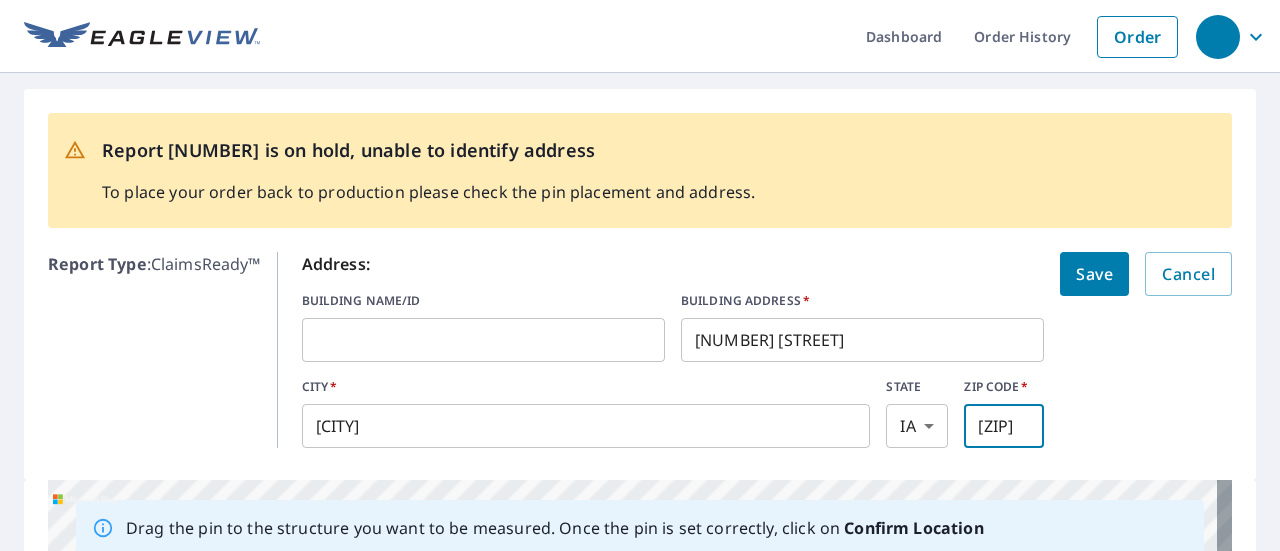 type on "[ZIP]" 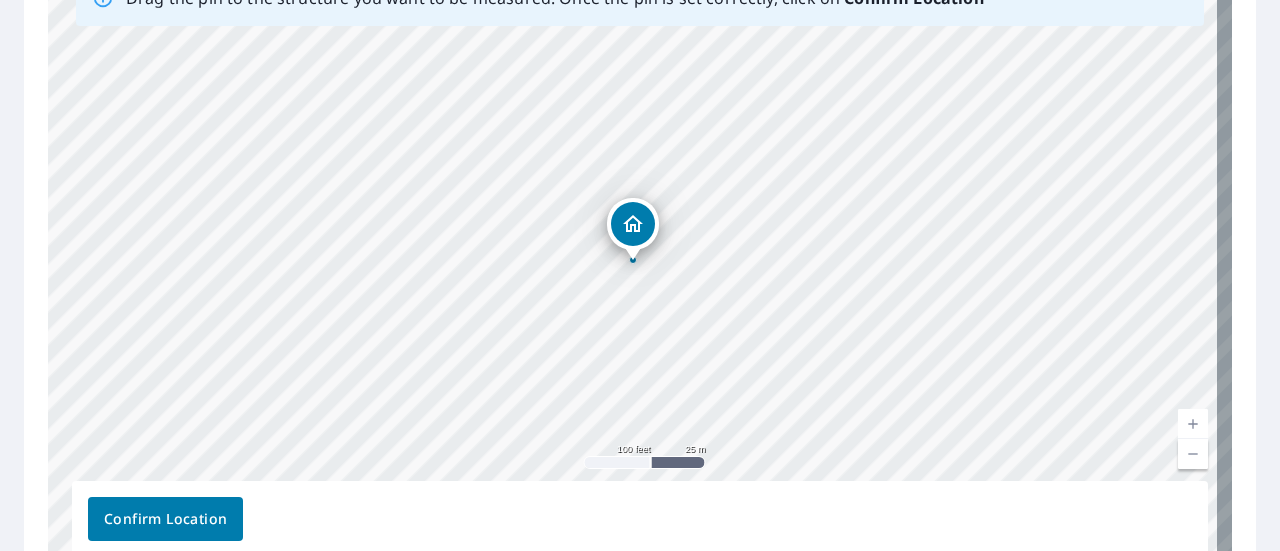 scroll, scrollTop: 400, scrollLeft: 0, axis: vertical 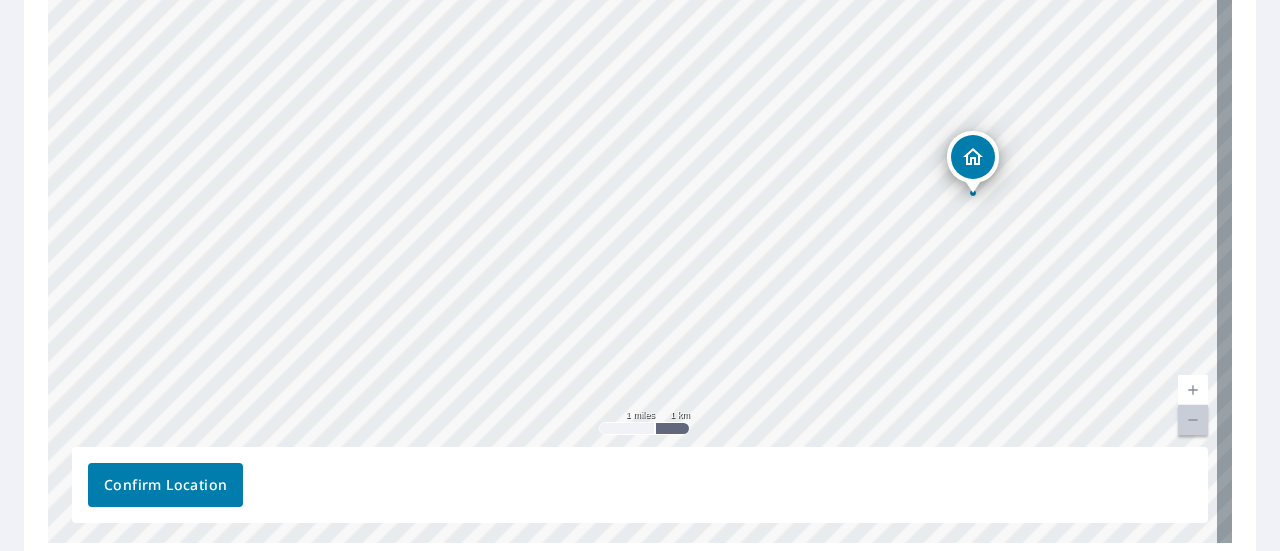drag, startPoint x: 518, startPoint y: 226, endPoint x: 866, endPoint y: 219, distance: 348.0704 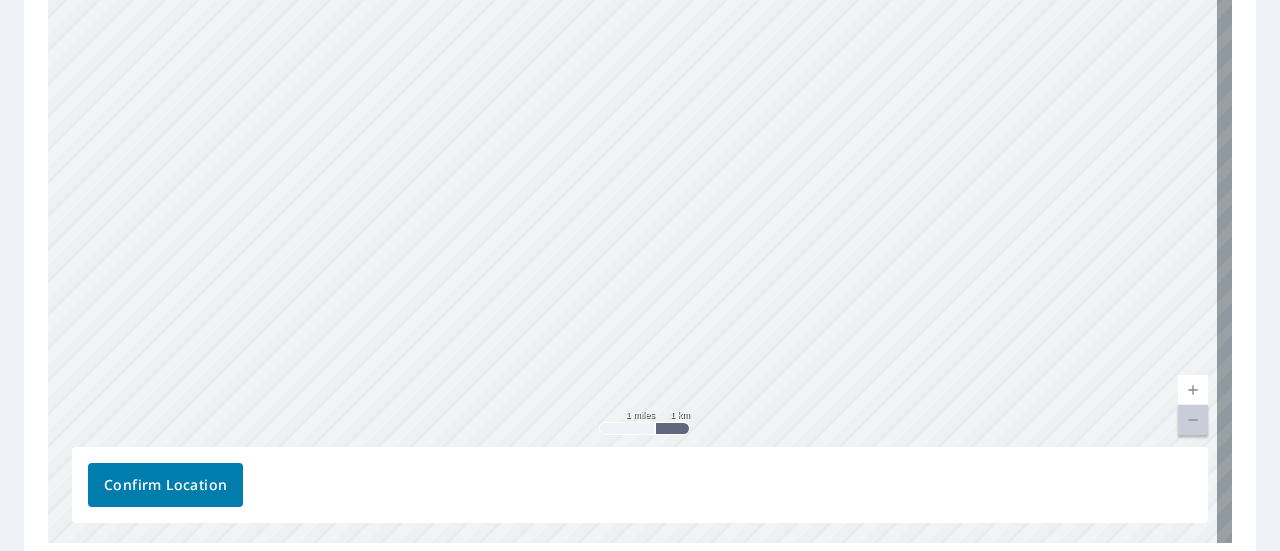 drag, startPoint x: 786, startPoint y: 272, endPoint x: 1146, endPoint y: 108, distance: 395.59576 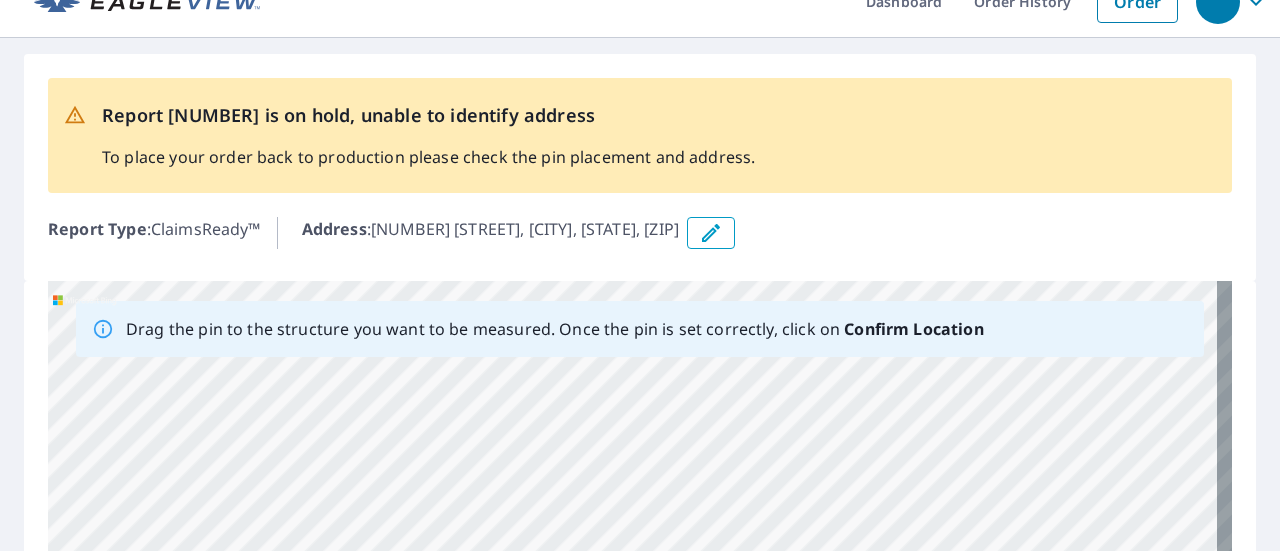 scroll, scrollTop: 38, scrollLeft: 0, axis: vertical 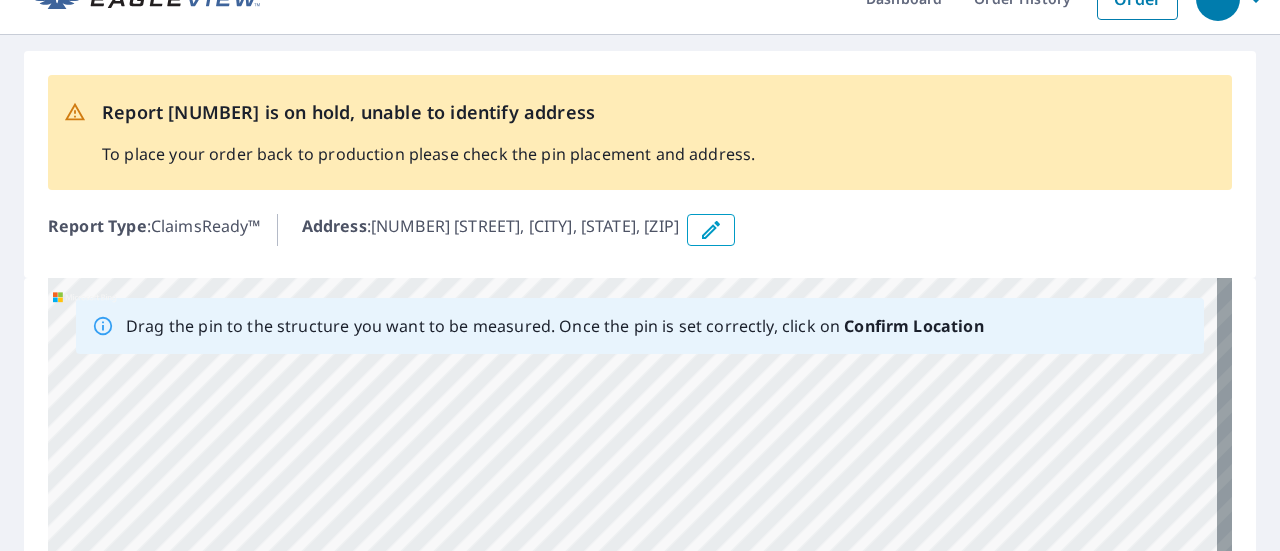 click 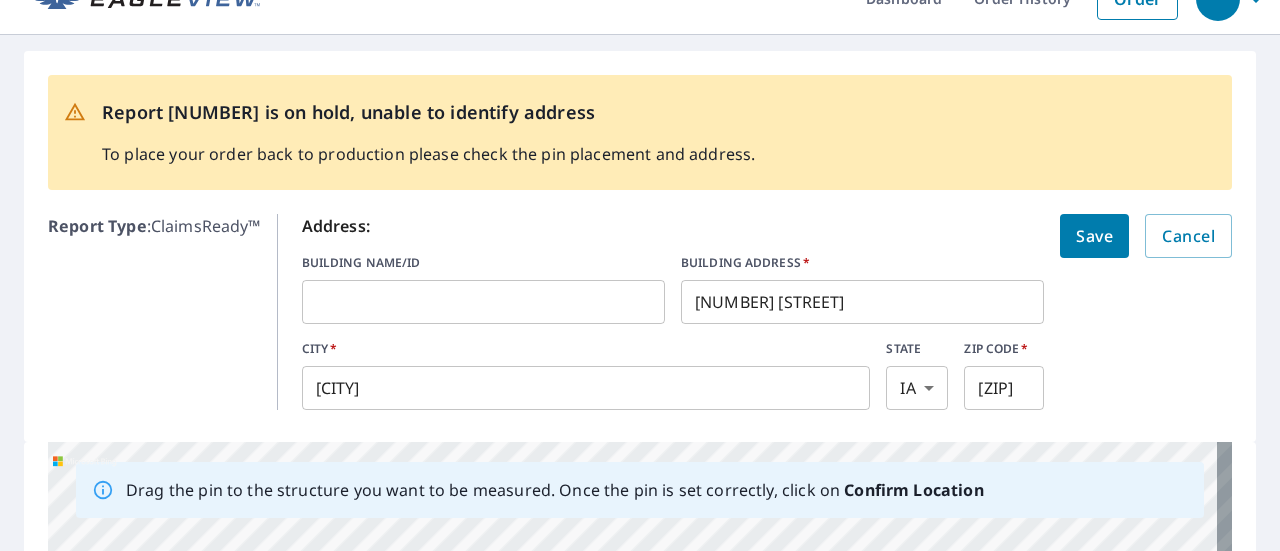 click on "Save" at bounding box center [1094, 236] 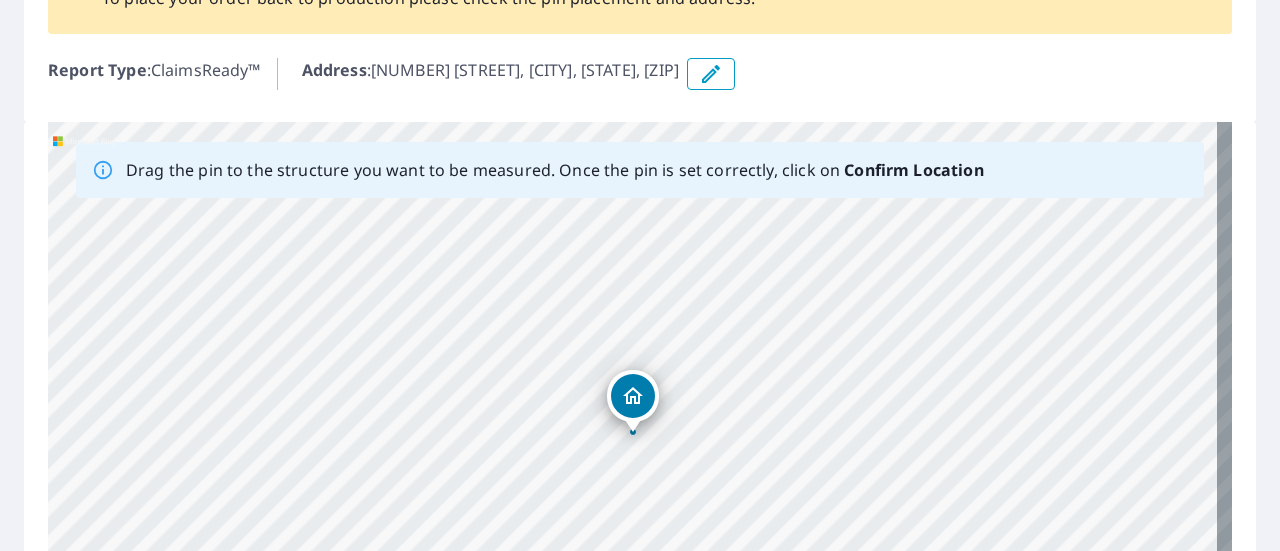 scroll, scrollTop: 438, scrollLeft: 0, axis: vertical 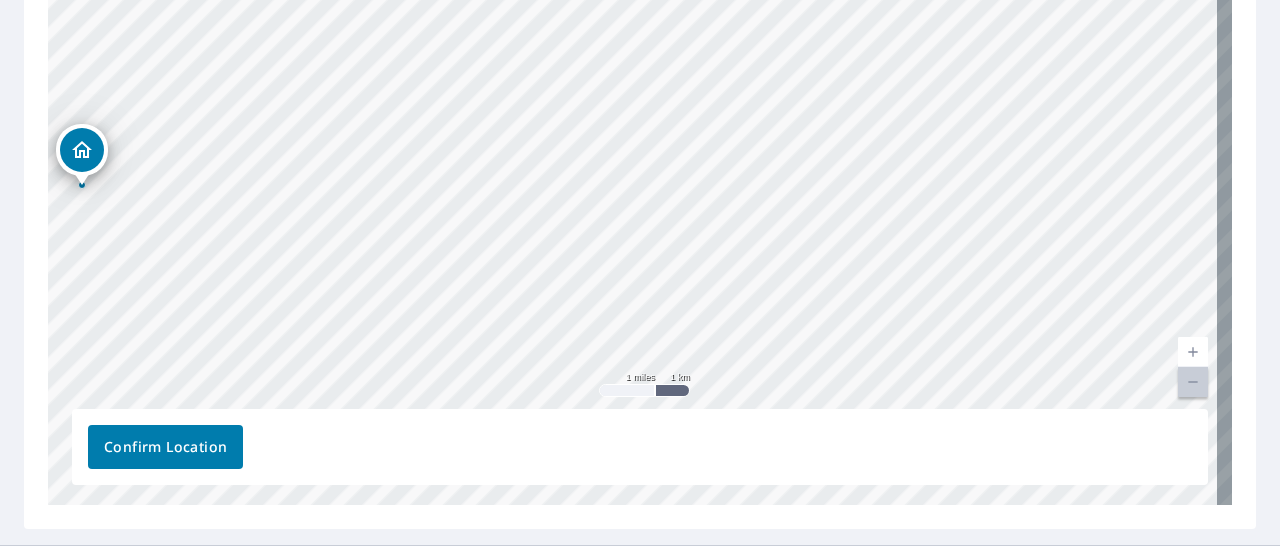 drag, startPoint x: 648, startPoint y: 164, endPoint x: 88, endPoint y: 161, distance: 560.00806 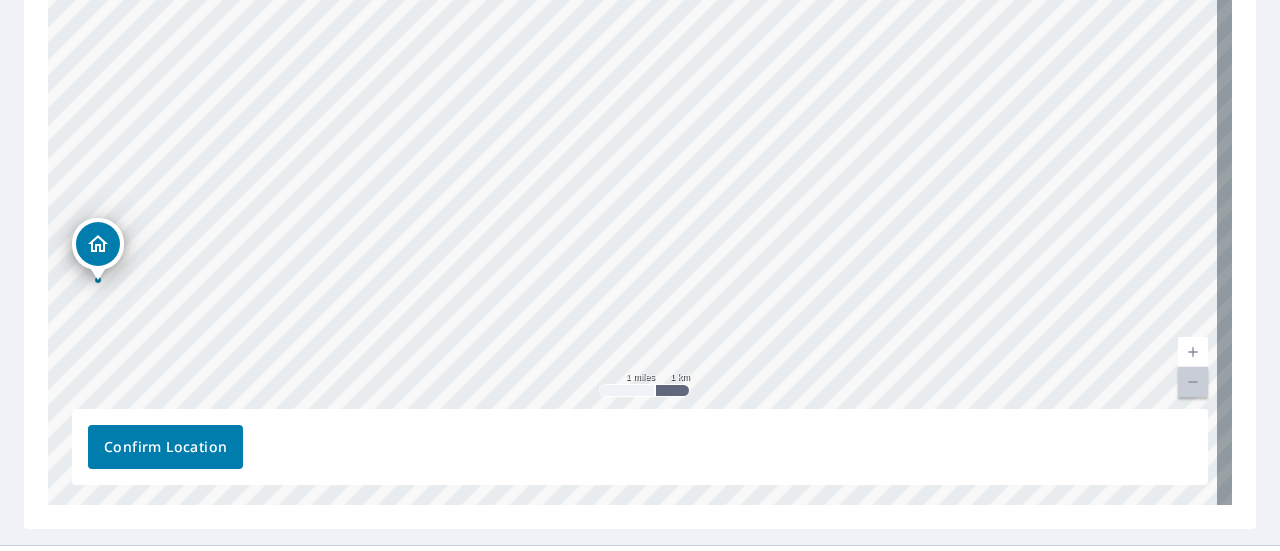 drag, startPoint x: 657, startPoint y: 157, endPoint x: 448, endPoint y: 231, distance: 221.71378 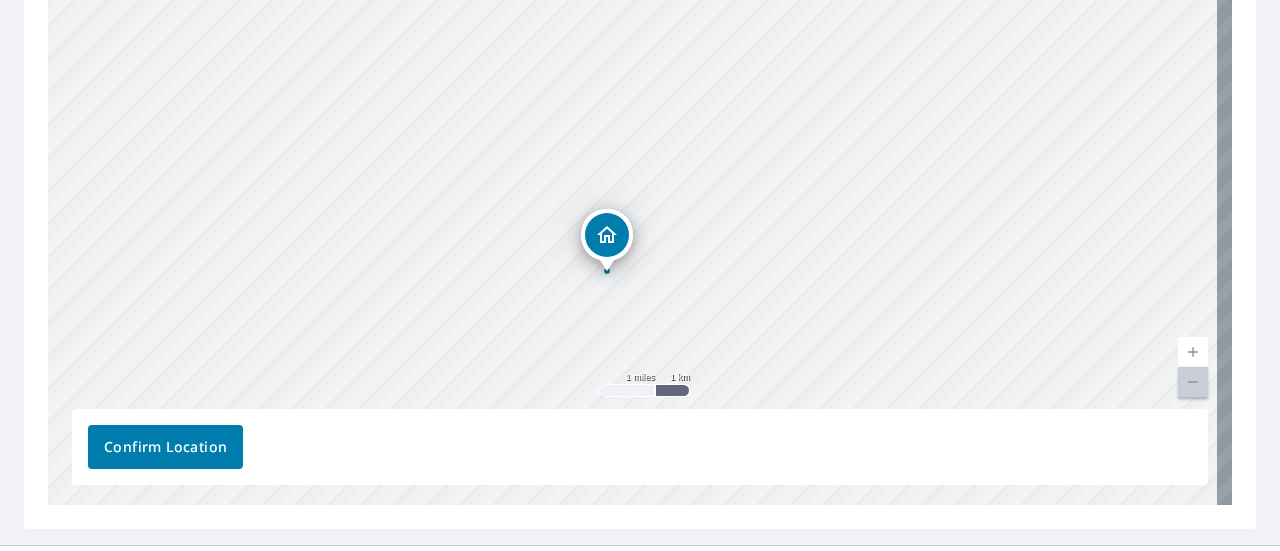 drag, startPoint x: 448, startPoint y: 231, endPoint x: 718, endPoint y: 230, distance: 270.00186 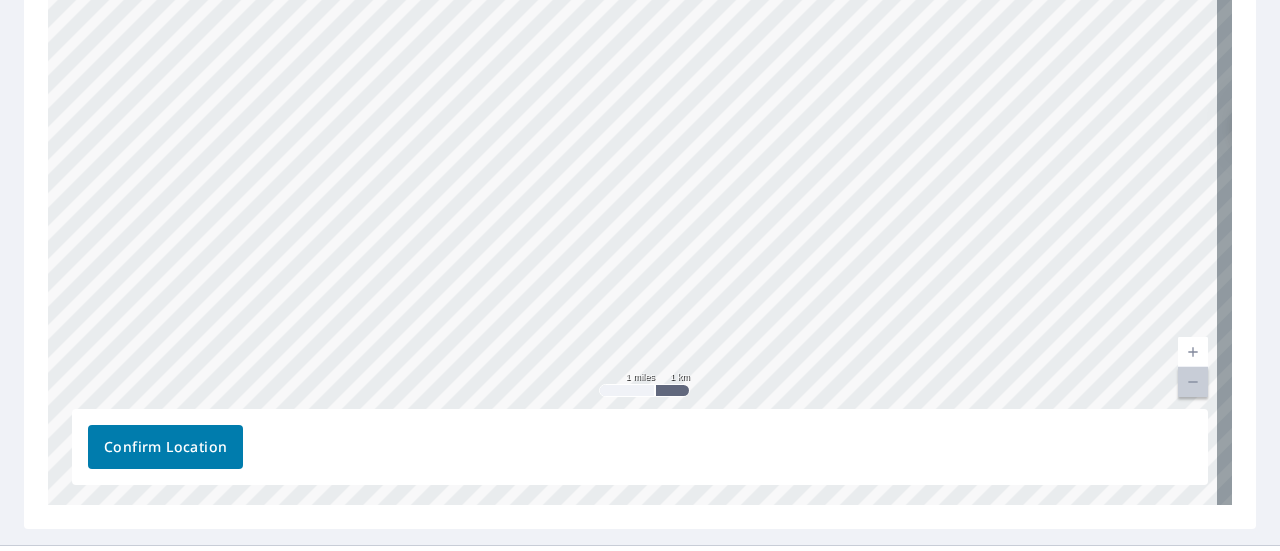 drag, startPoint x: 491, startPoint y: 253, endPoint x: 1141, endPoint y: 128, distance: 661.9101 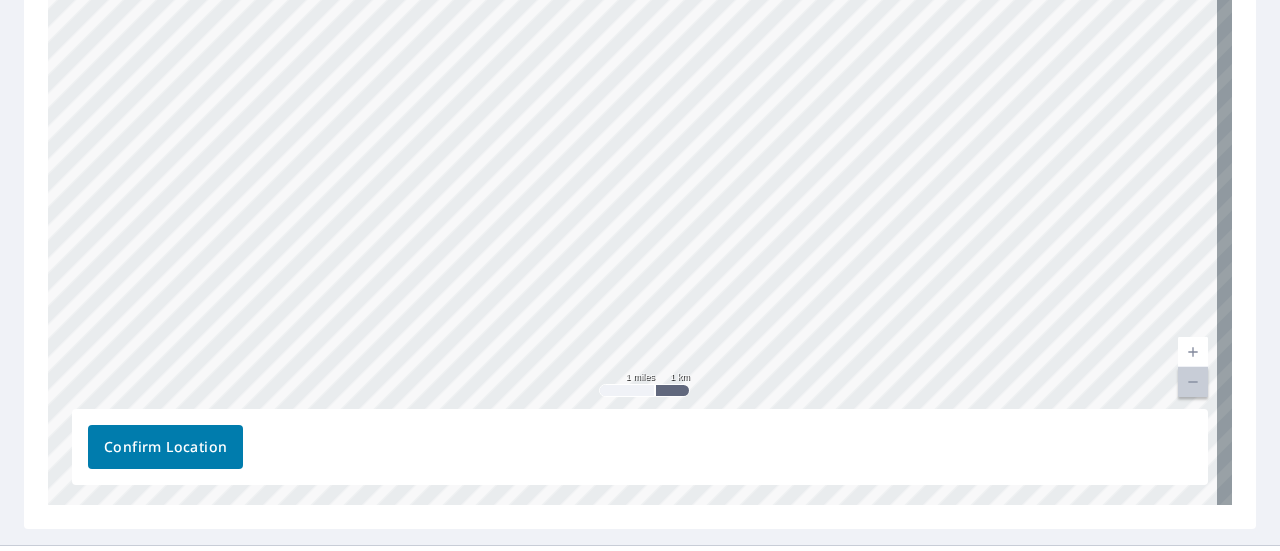 click on "[NUMBER] [STREET] [CITY], [STATE] [ZIP]" at bounding box center [640, 191] 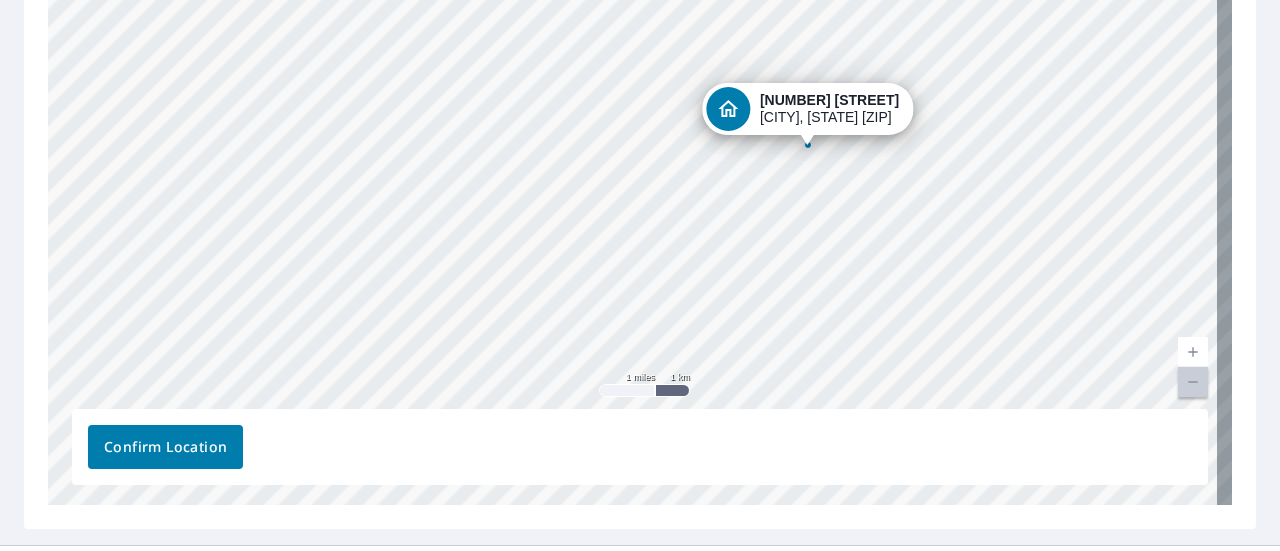 drag, startPoint x: 604, startPoint y: 211, endPoint x: 1279, endPoint y: 92, distance: 685.40936 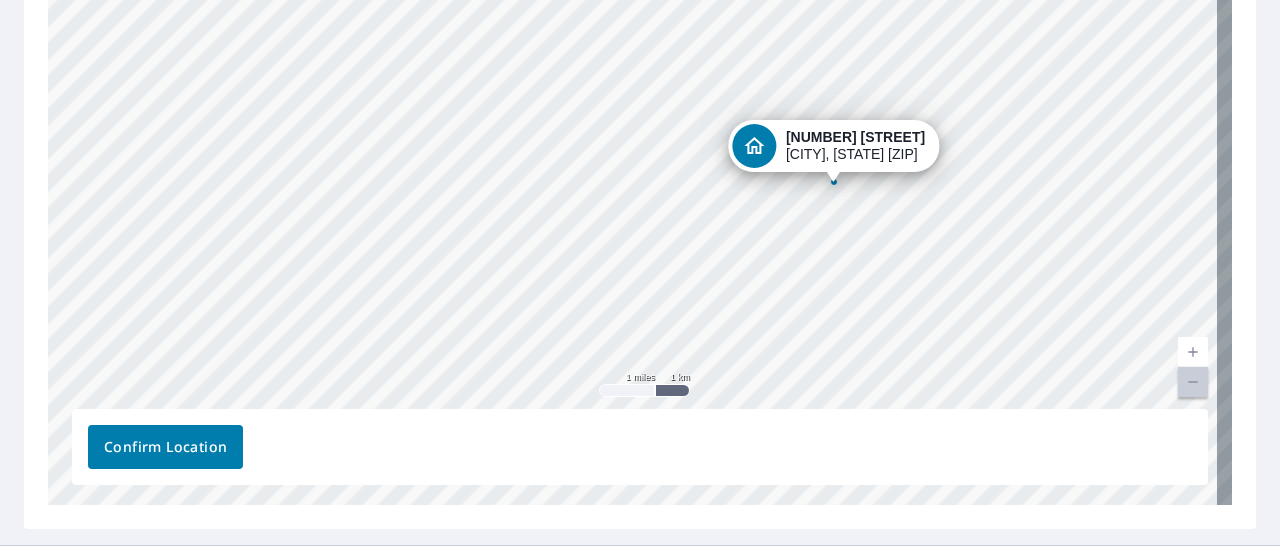 click on "[NUMBER] [STREET] [CITY], [STATE] [ZIP]" at bounding box center [640, 191] 